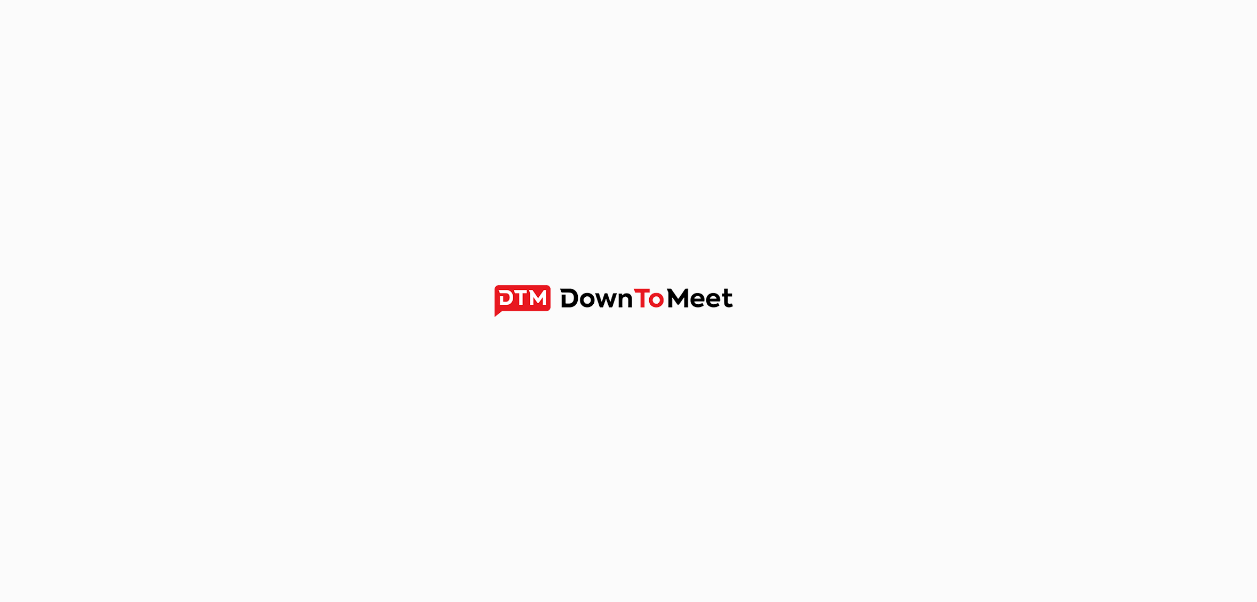 scroll, scrollTop: 0, scrollLeft: 0, axis: both 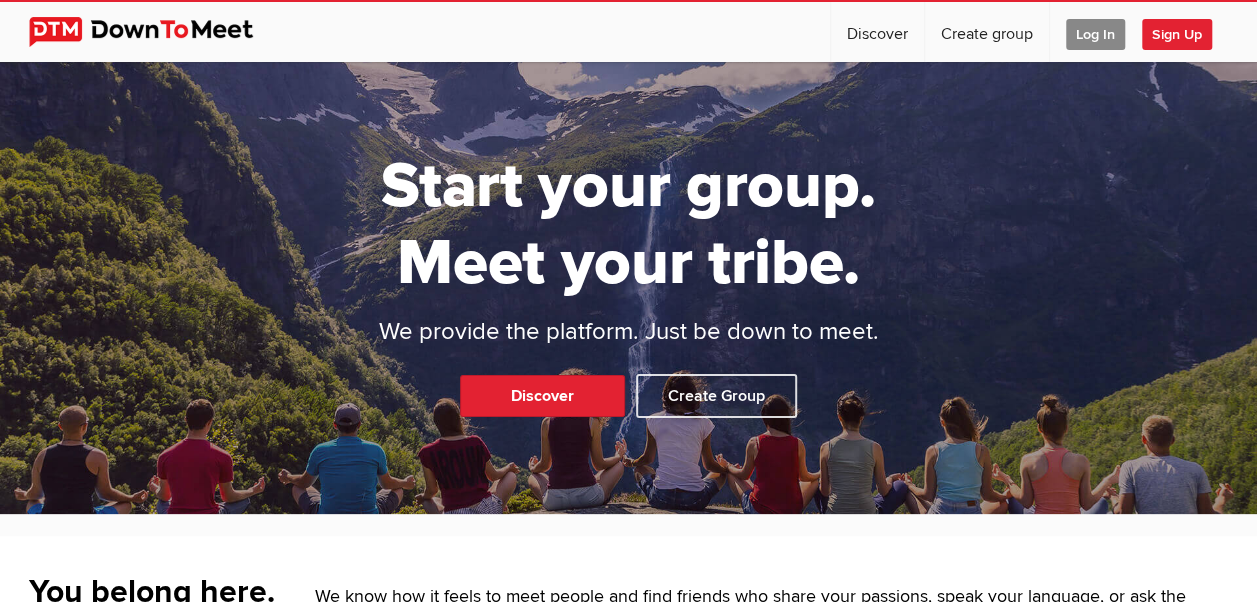 click on "Log In" 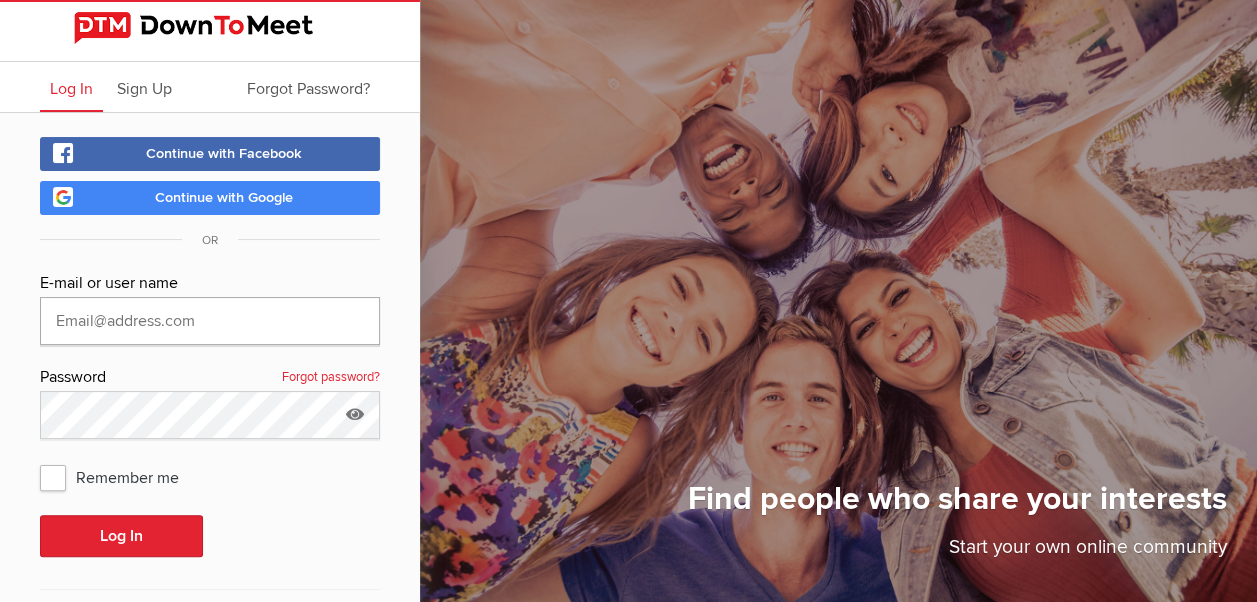 type on "[EMAIL]" 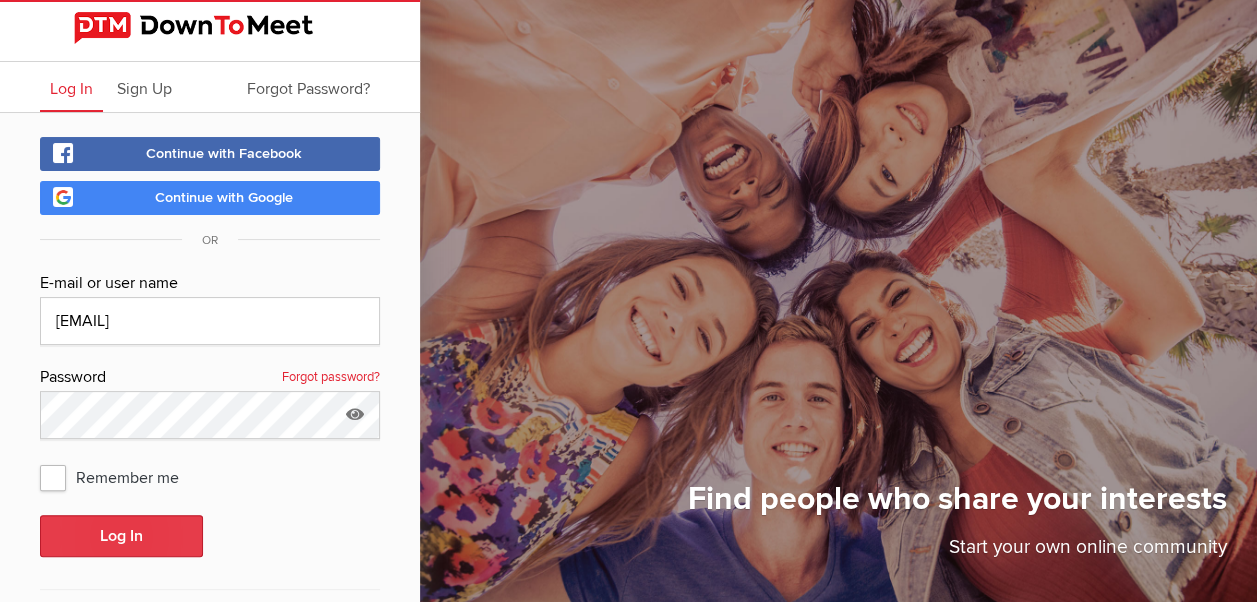 click on "Log In" 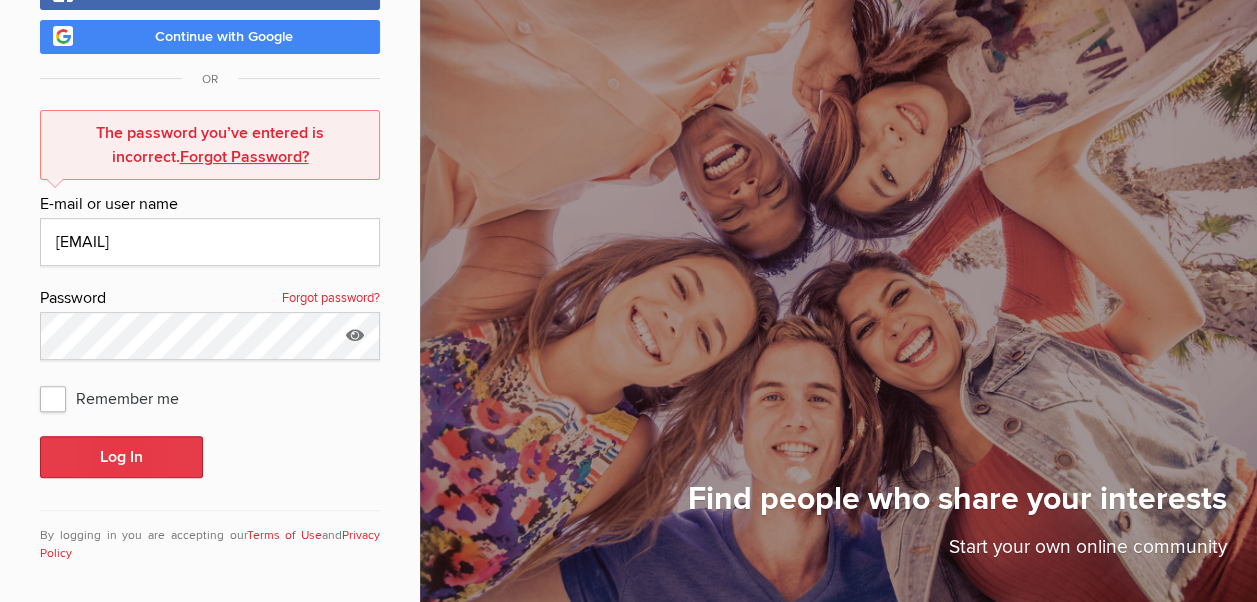 scroll, scrollTop: 166, scrollLeft: 0, axis: vertical 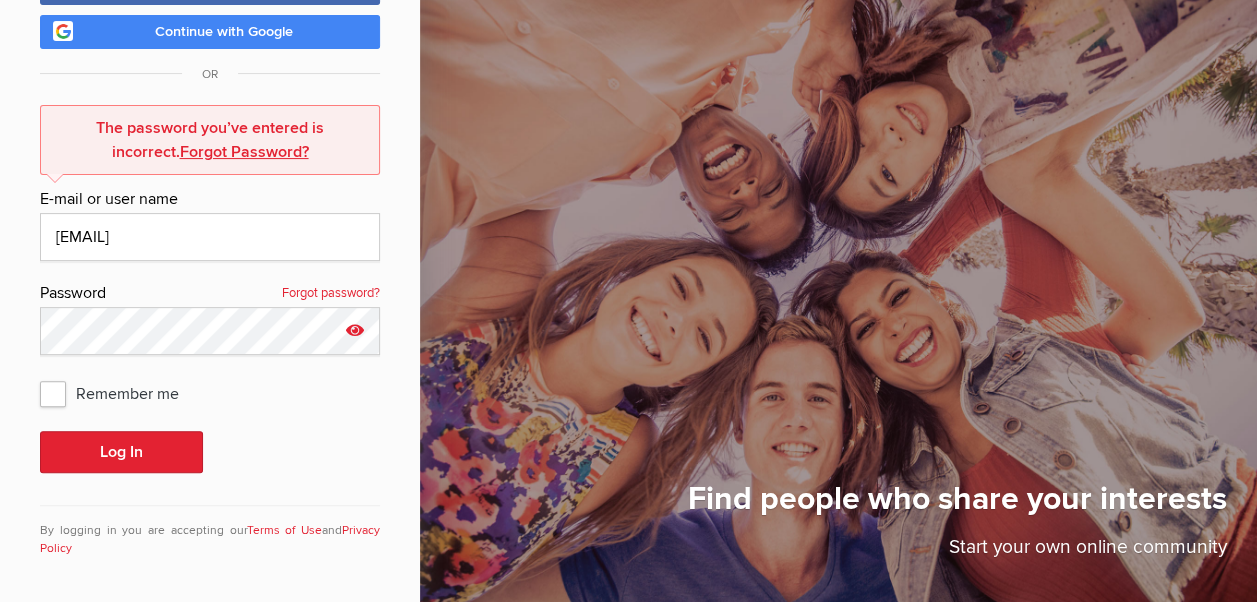 click 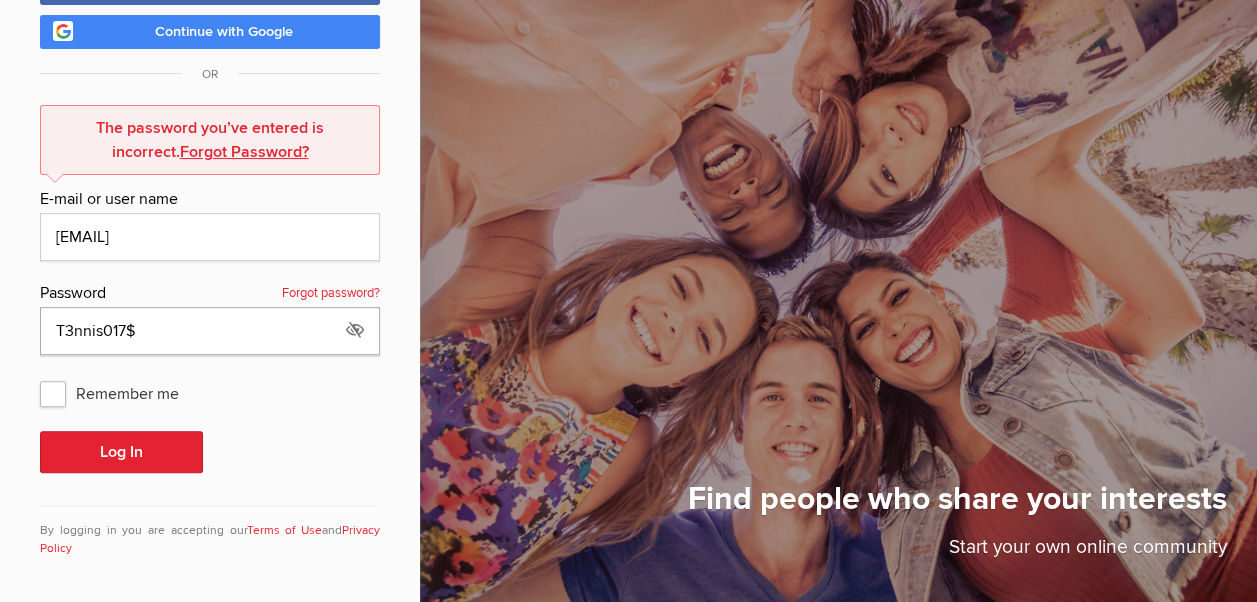 click on "T3nnis017$" at bounding box center (210, 331) 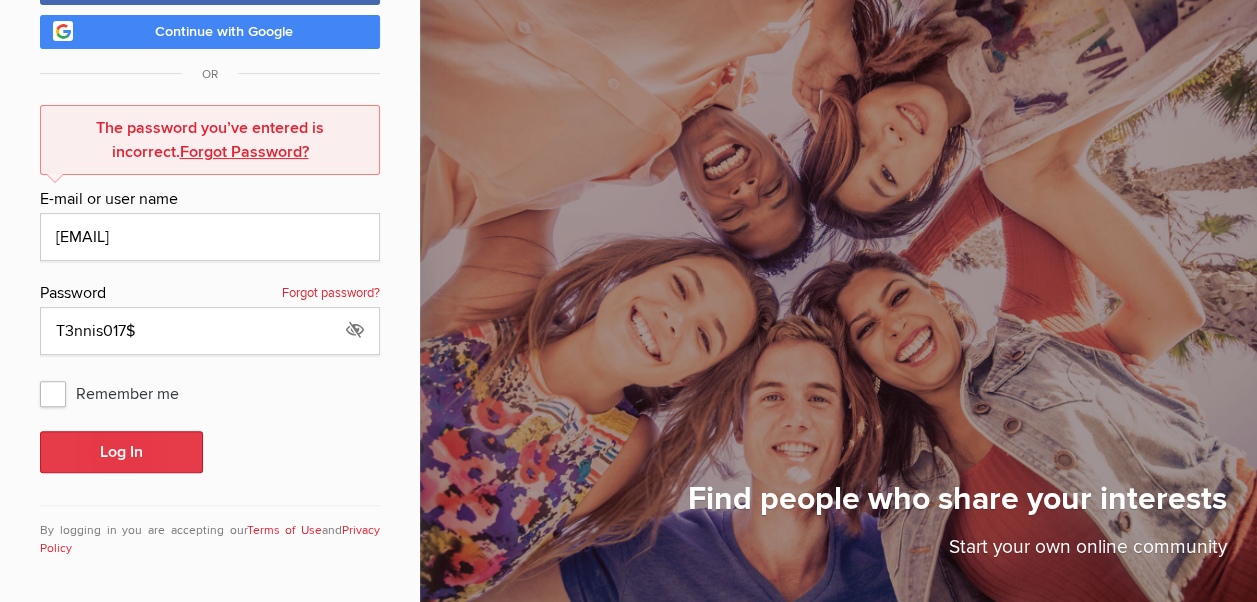 click on "Log In" 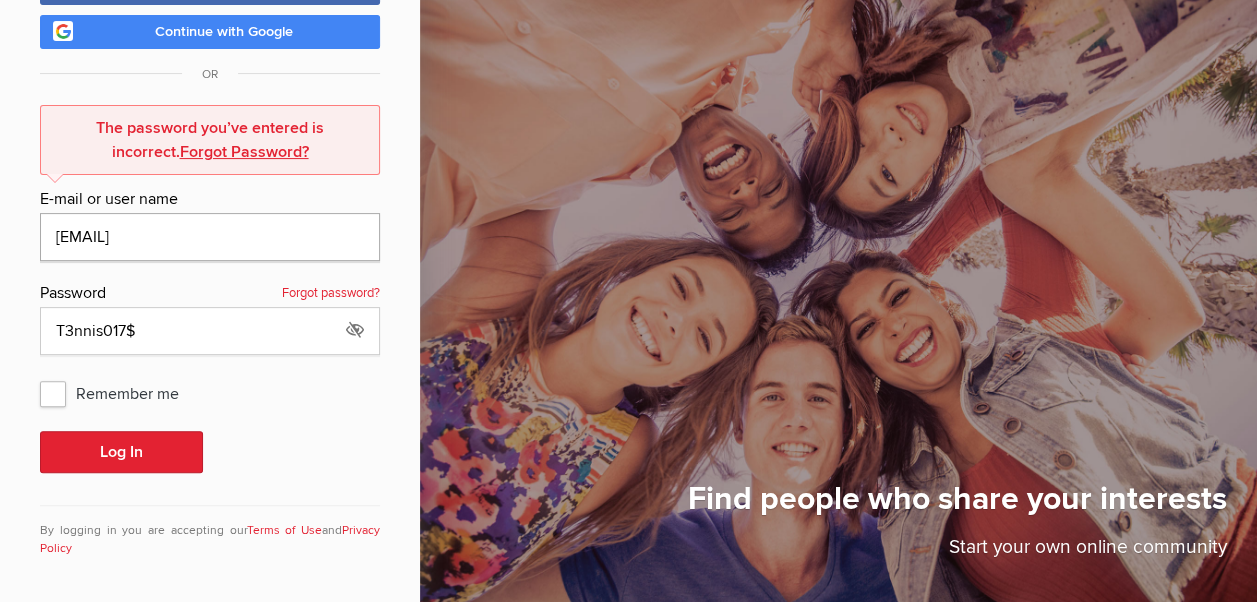 click on "[EMAIL]" at bounding box center (210, 237) 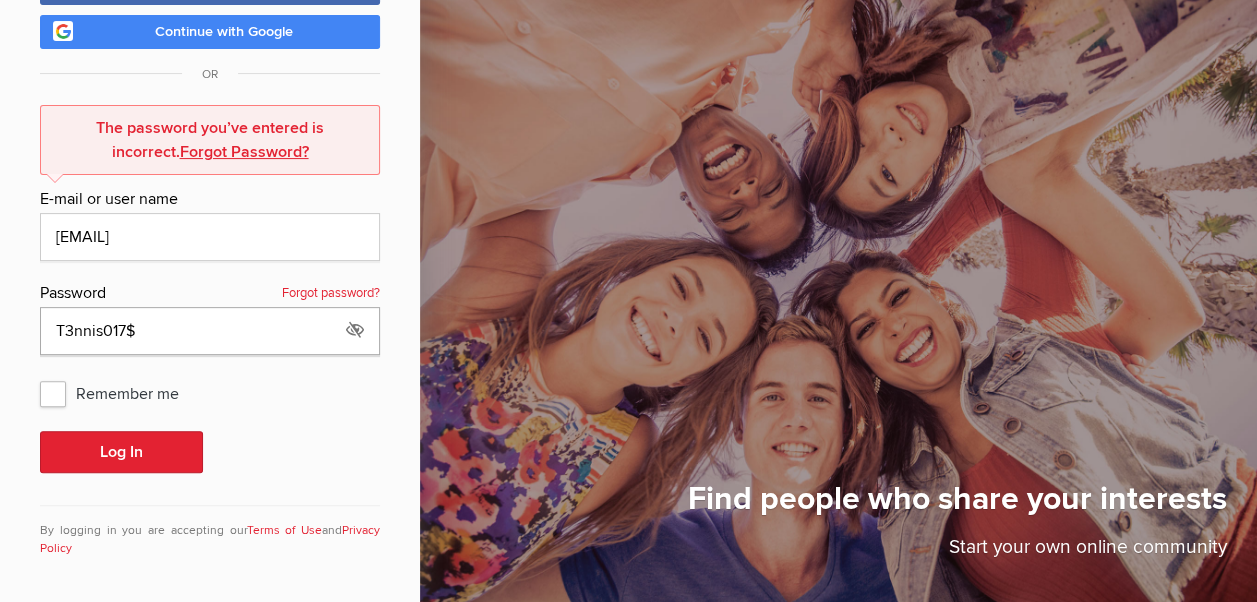 click on "T3nnis017$" at bounding box center (210, 331) 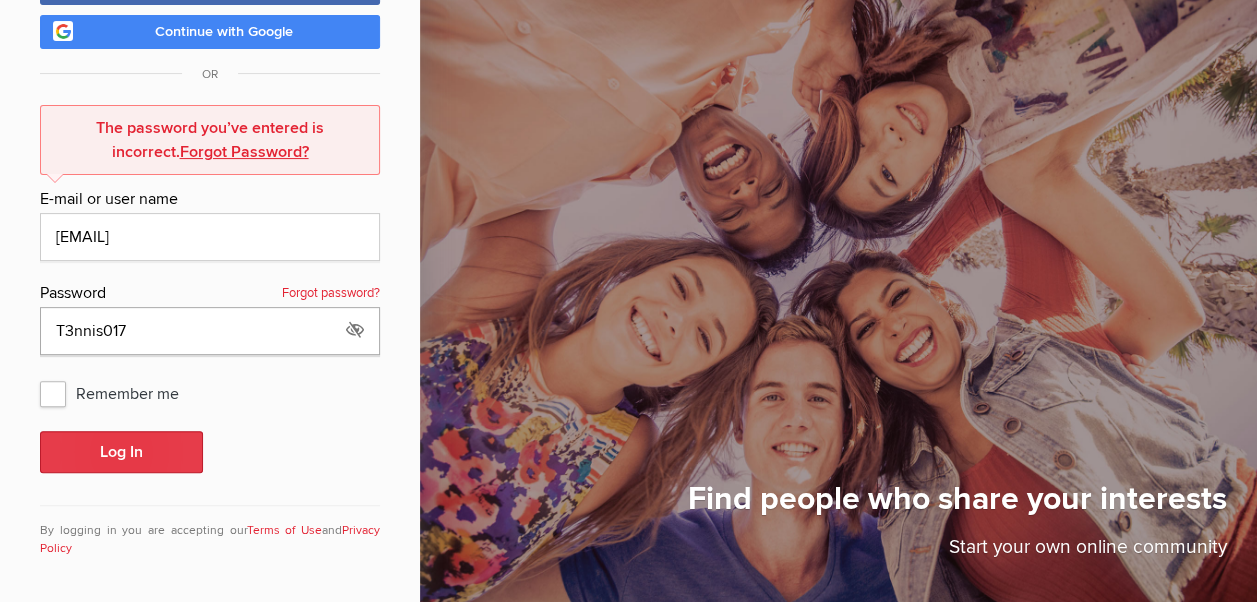 type on "T3nnis017" 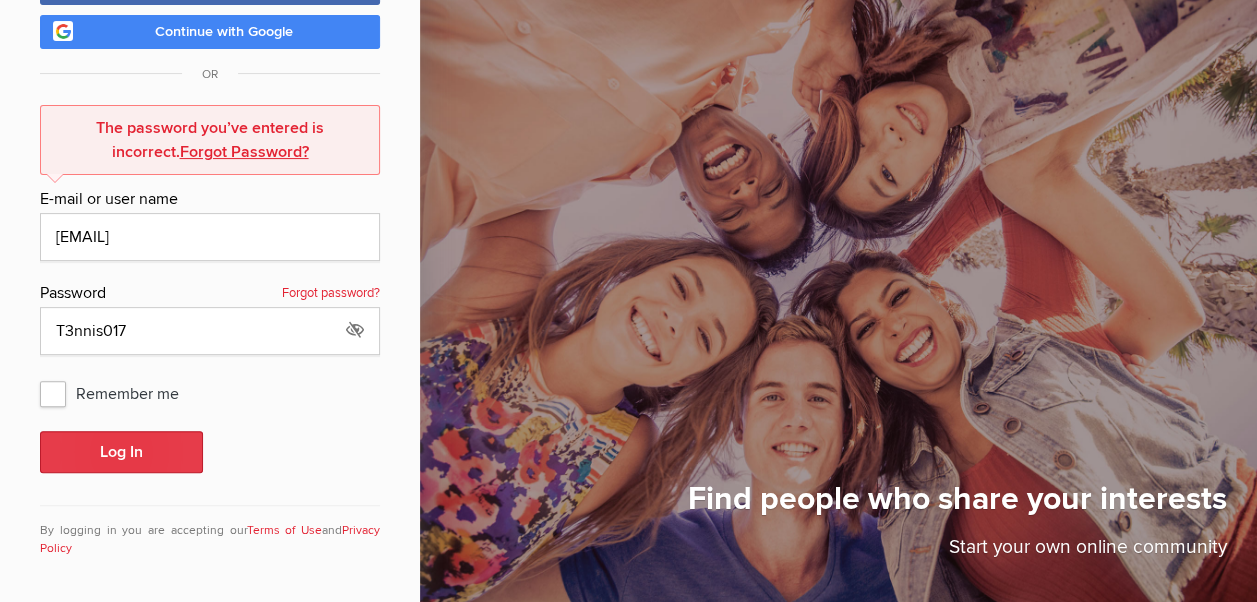 click on "Log In" 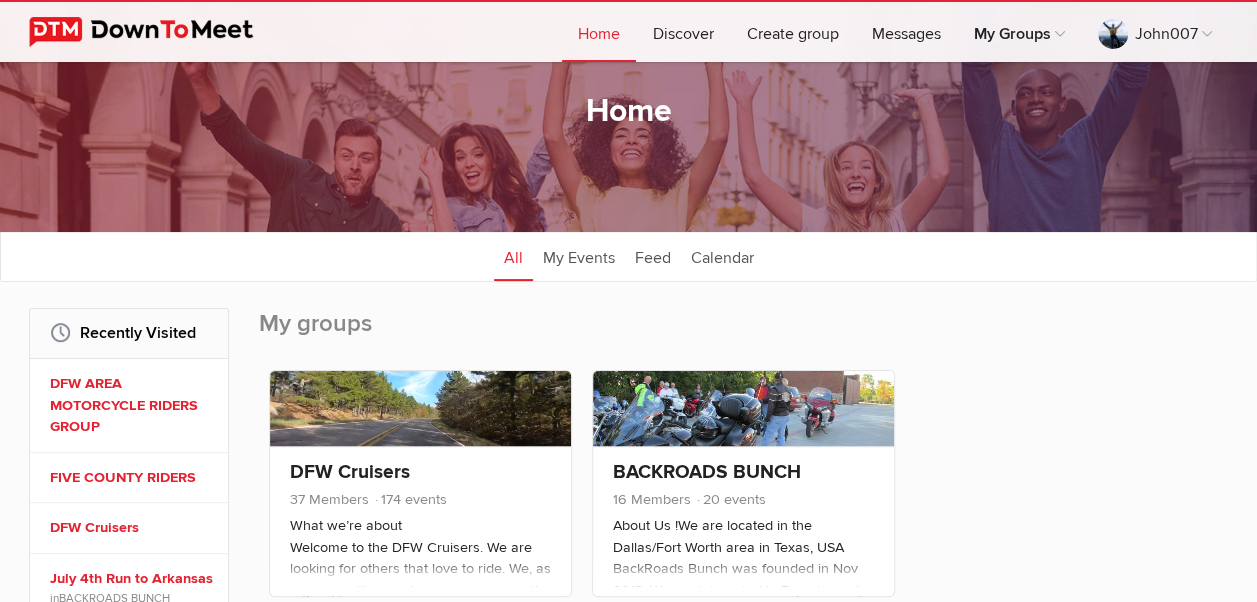 scroll, scrollTop: 100, scrollLeft: 0, axis: vertical 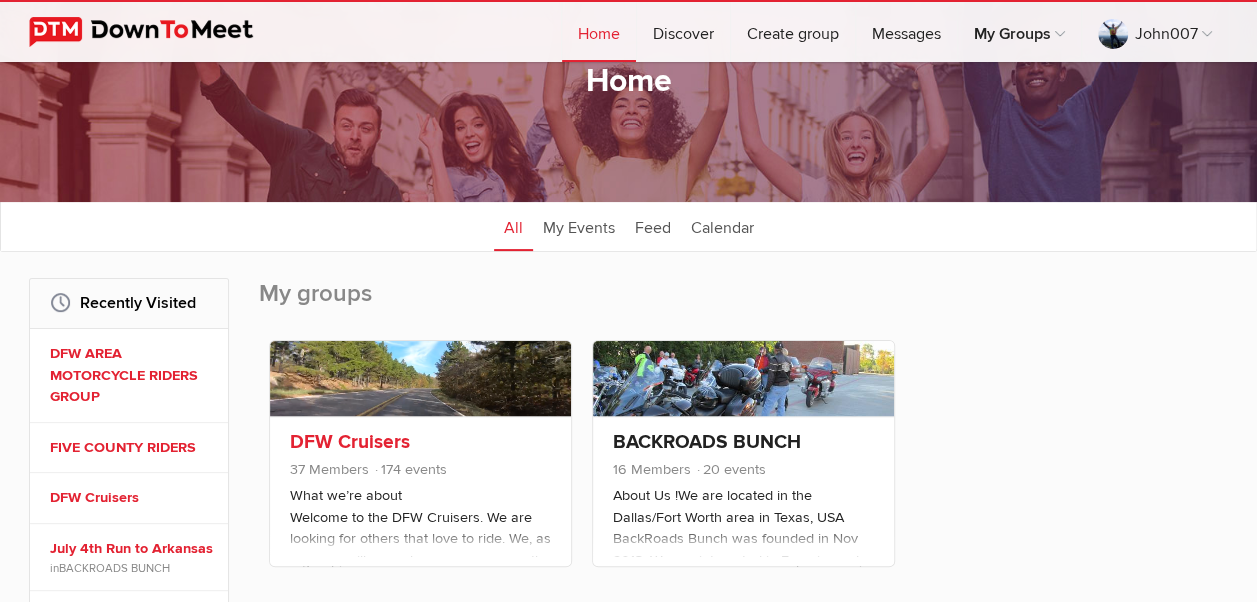 click on "DFW Cruisers" 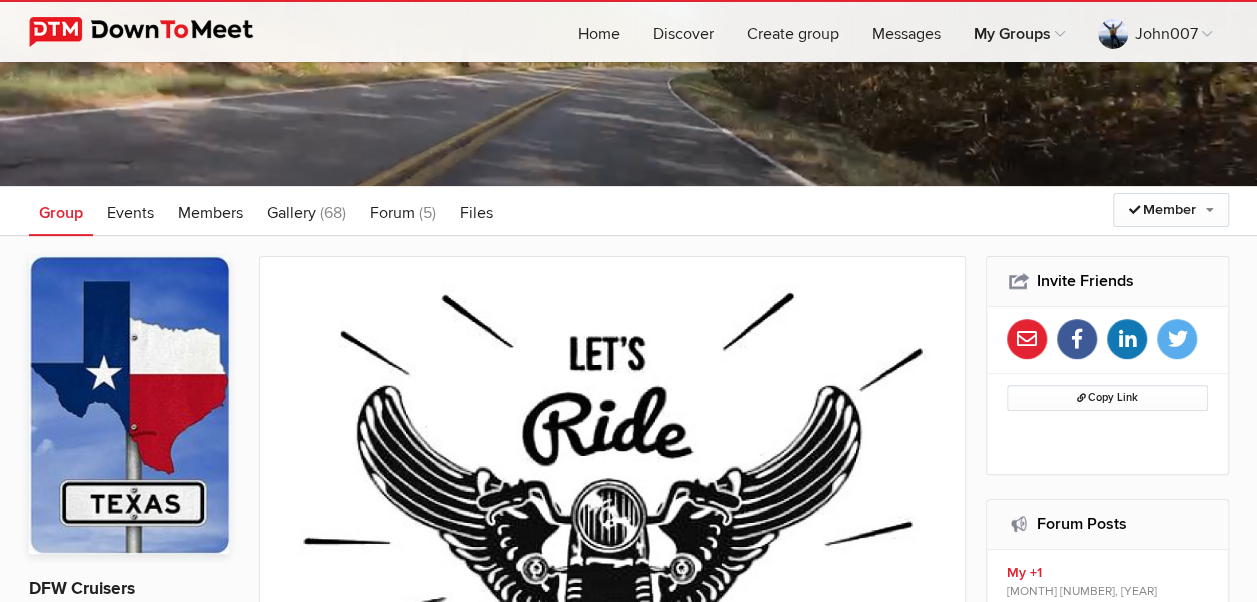 scroll, scrollTop: 100, scrollLeft: 0, axis: vertical 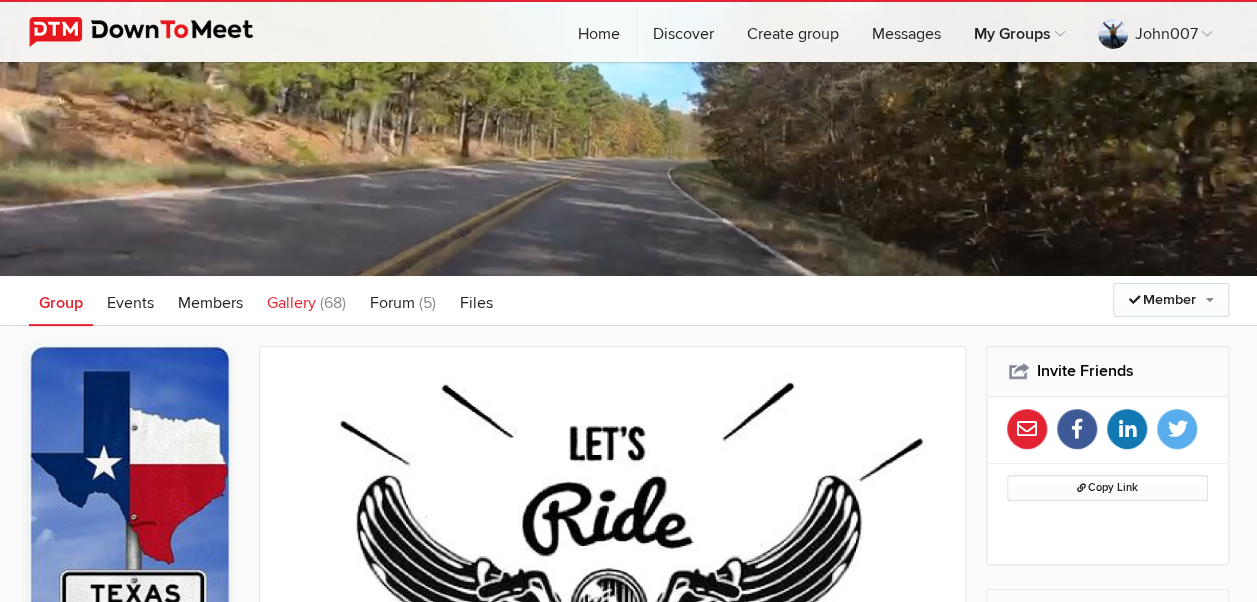 click on "Gallery" 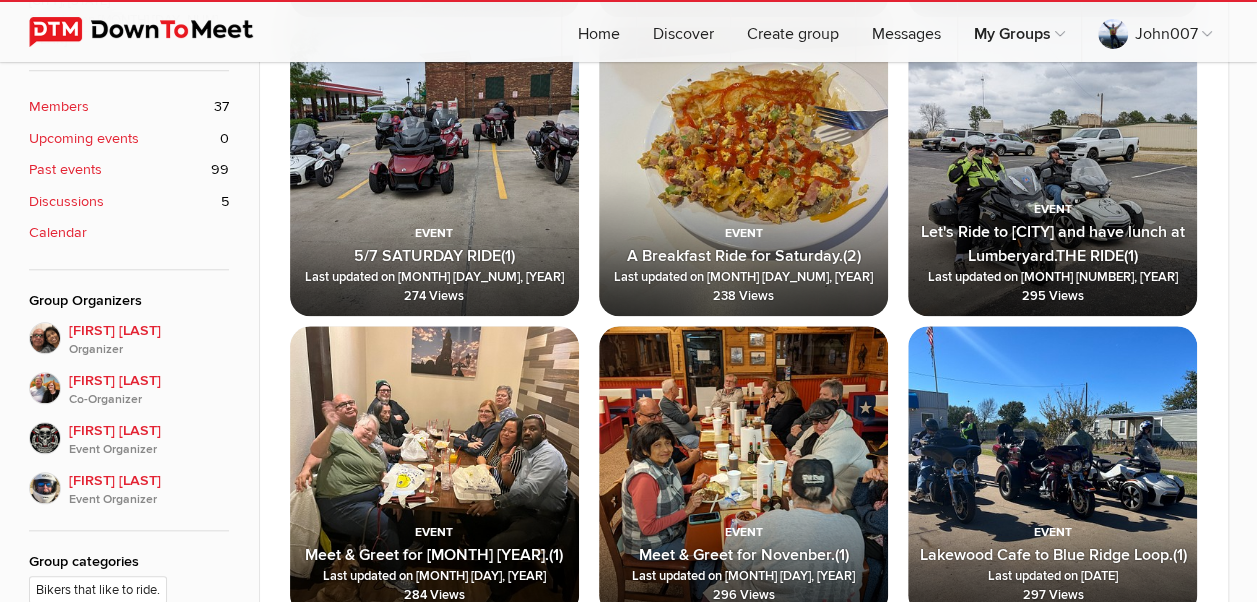 scroll, scrollTop: 900, scrollLeft: 0, axis: vertical 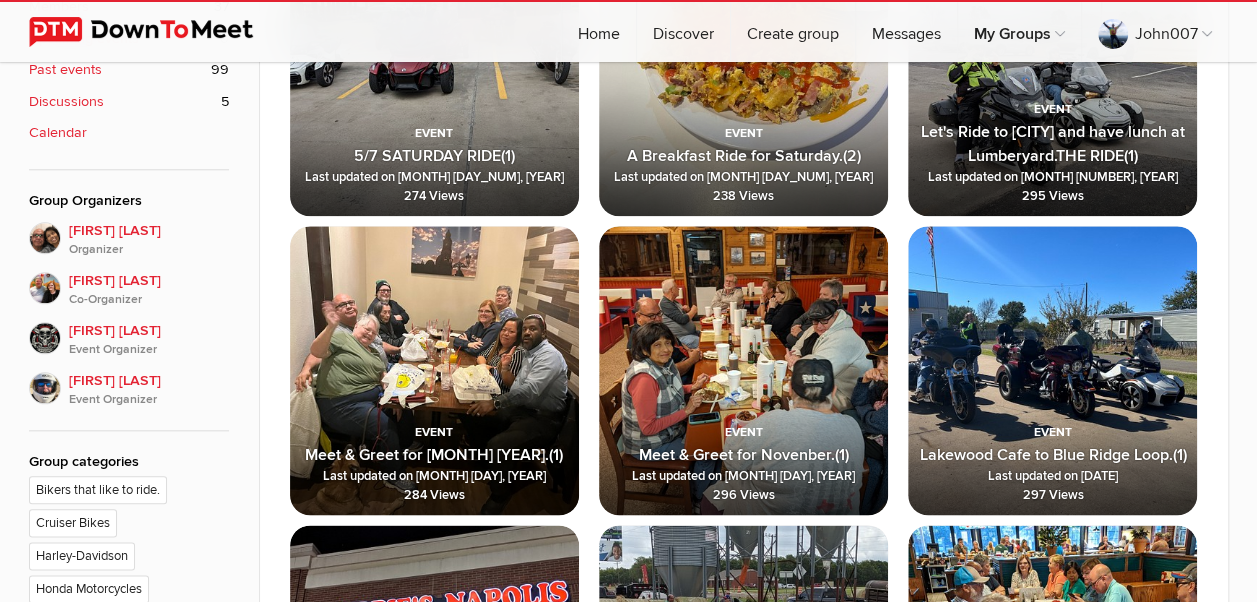 click 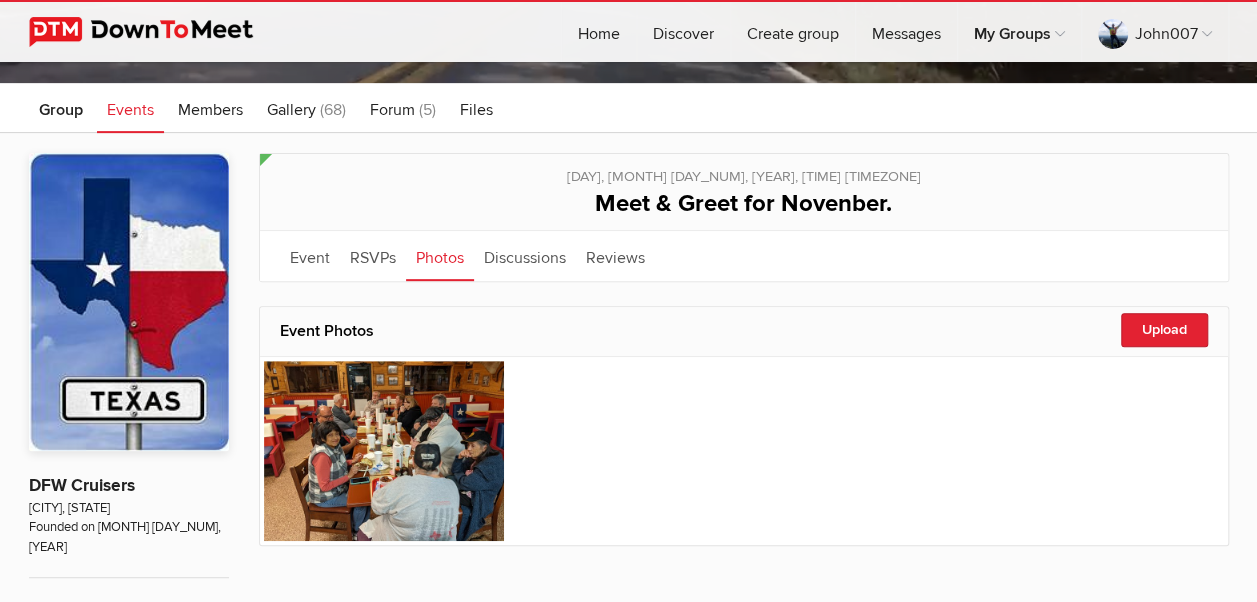scroll, scrollTop: 292, scrollLeft: 0, axis: vertical 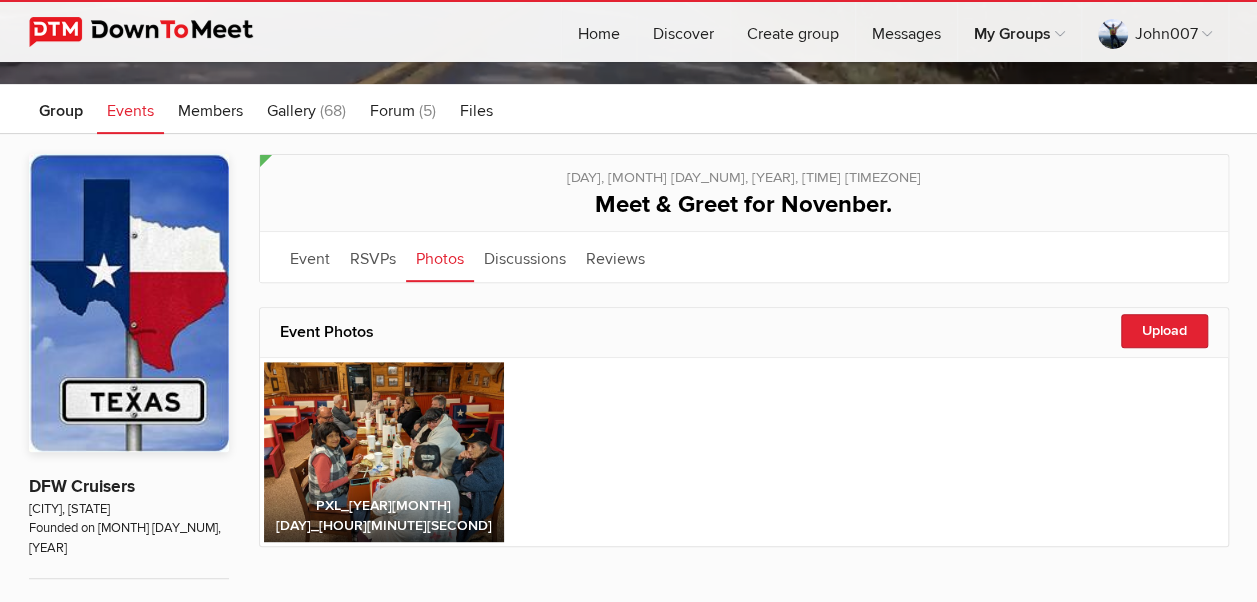 click at bounding box center (384, 452) 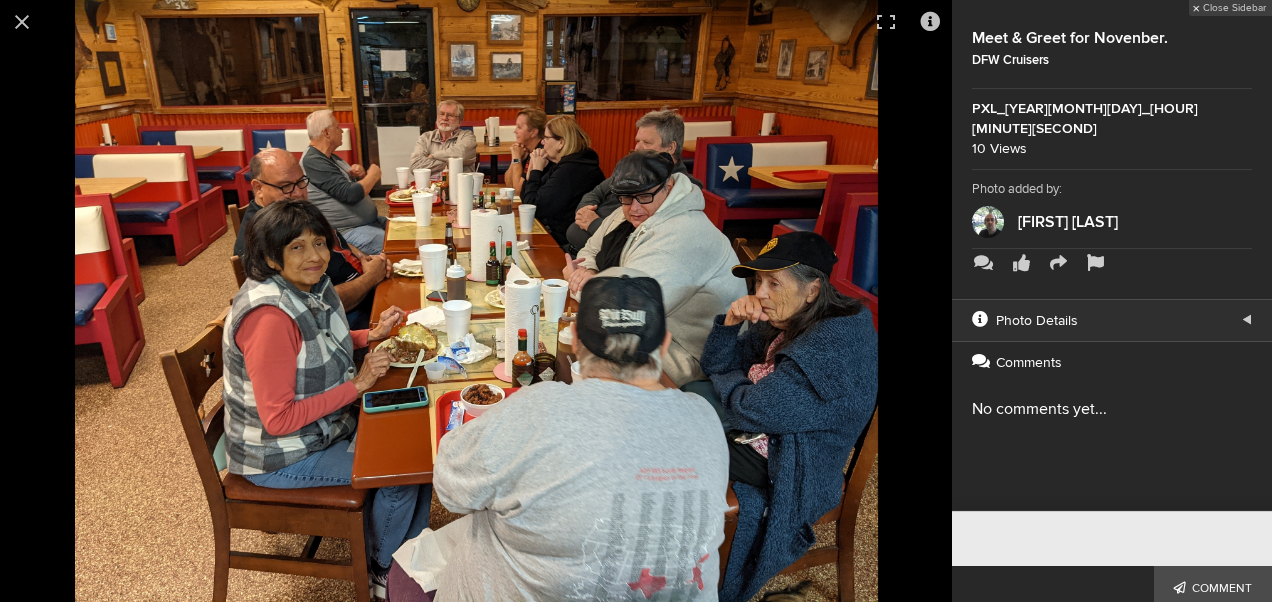 click 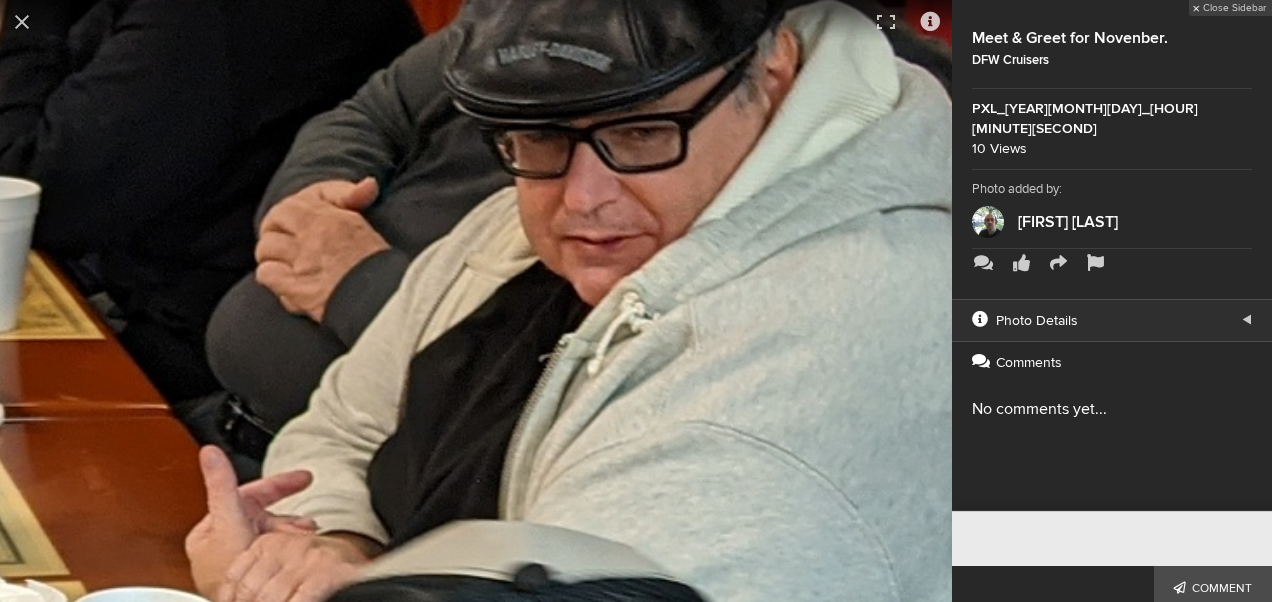 drag, startPoint x: 724, startPoint y: 232, endPoint x: -4, endPoint y: 481, distance: 769.40564 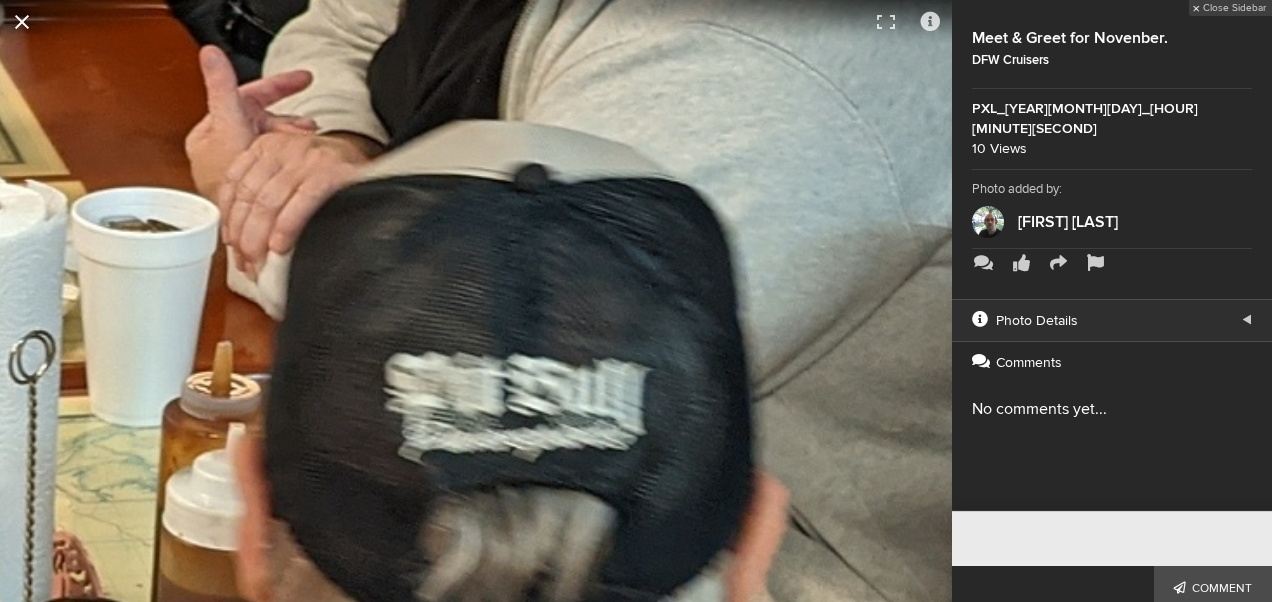 click 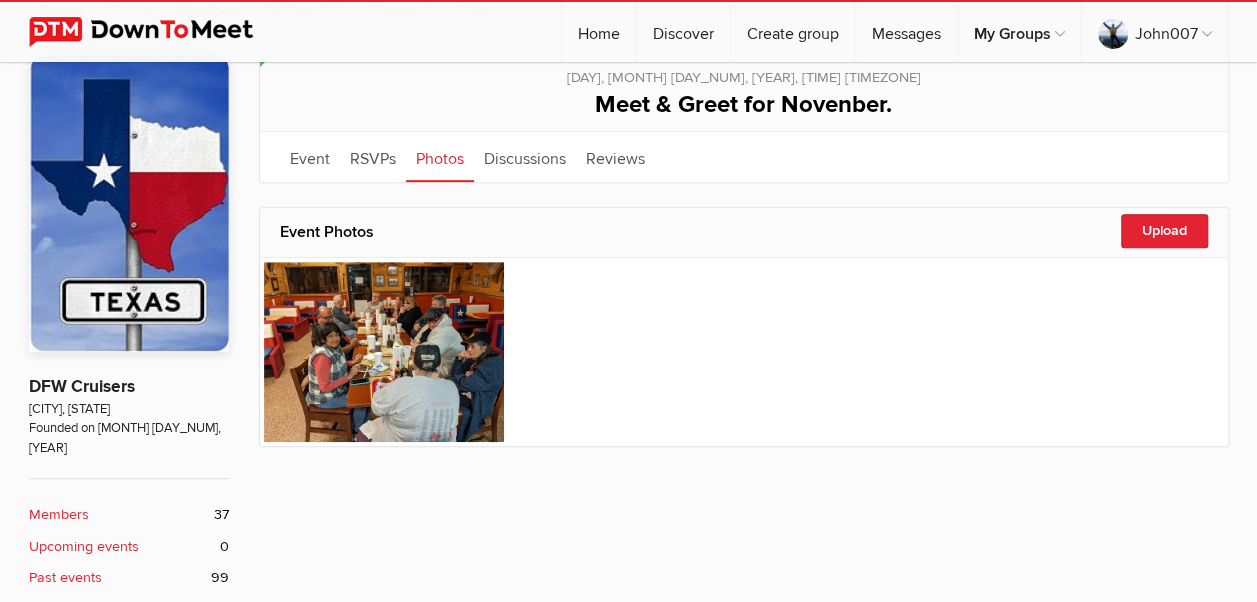 scroll, scrollTop: 492, scrollLeft: 0, axis: vertical 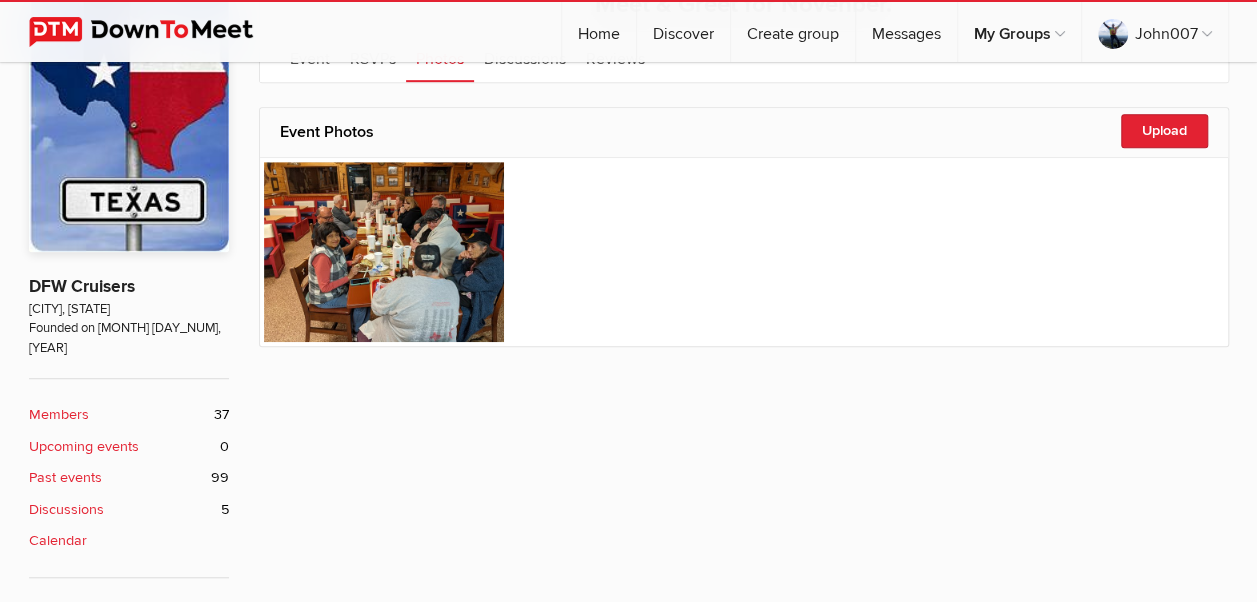 click on "Members" 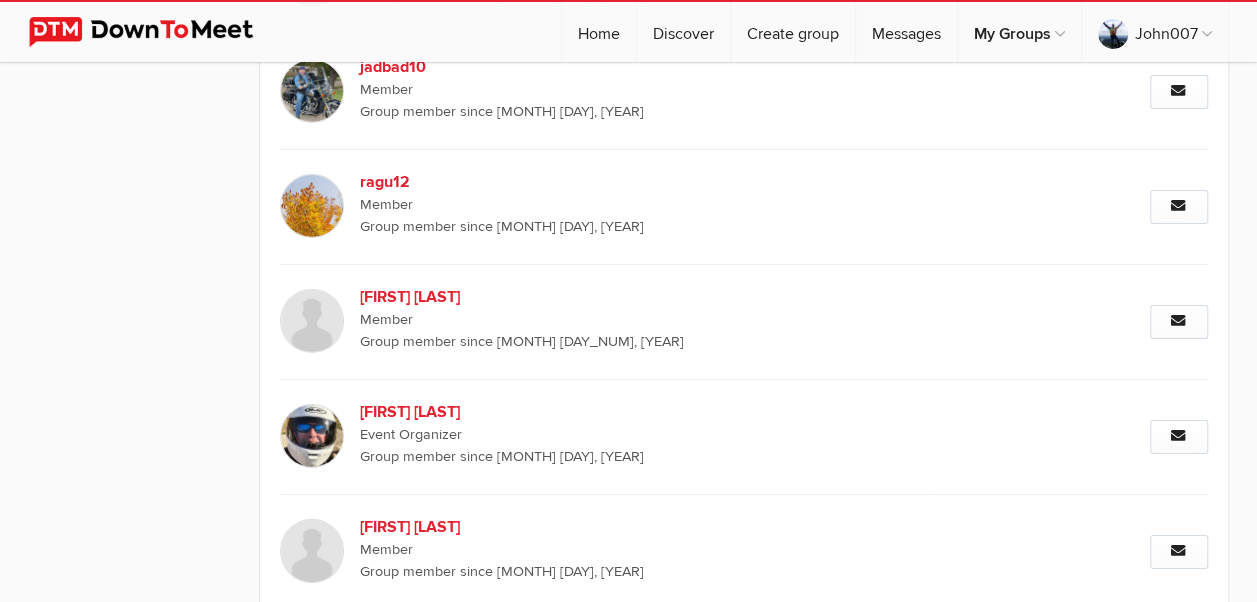 scroll, scrollTop: 3276, scrollLeft: 0, axis: vertical 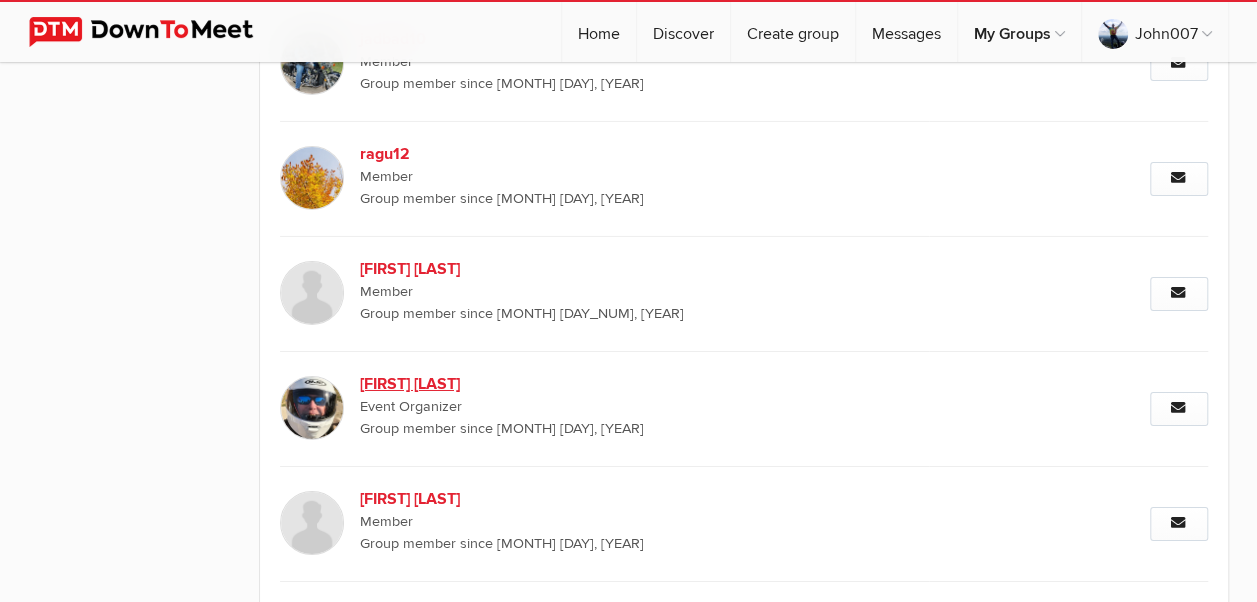 click on "Don Andrews" 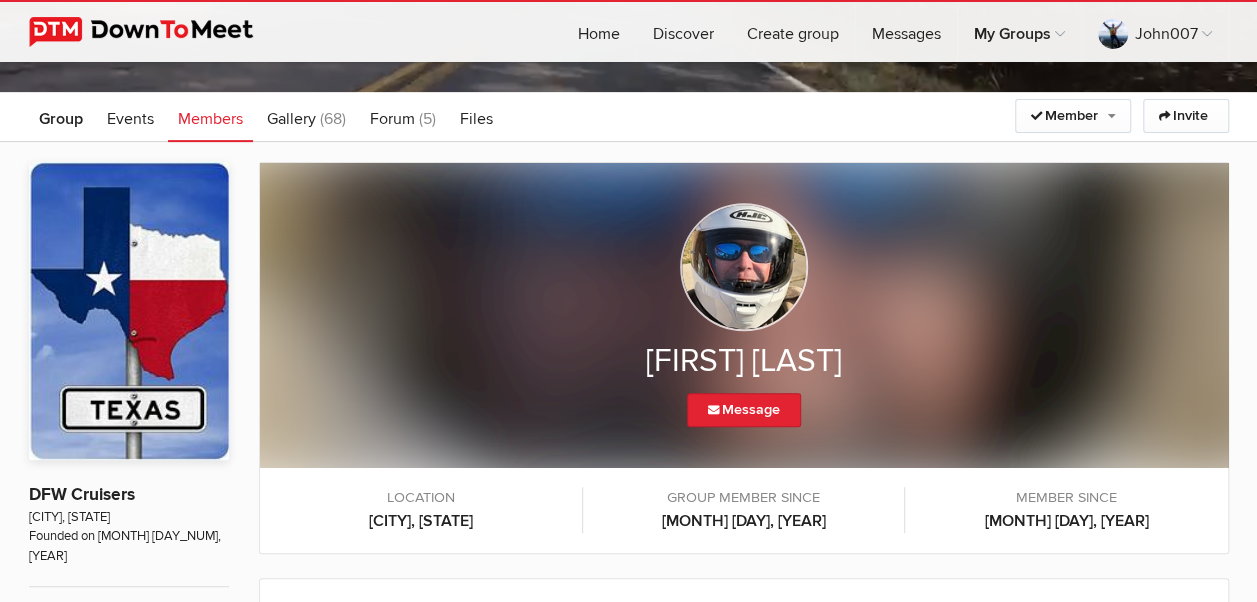 scroll, scrollTop: 276, scrollLeft: 0, axis: vertical 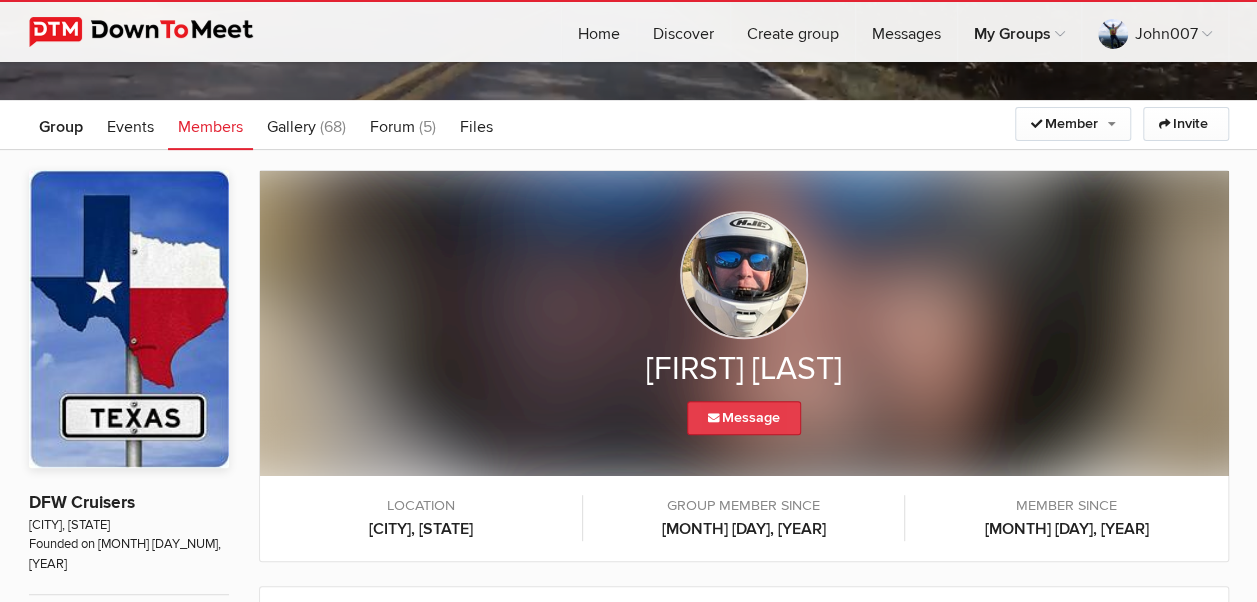 click on "Message" 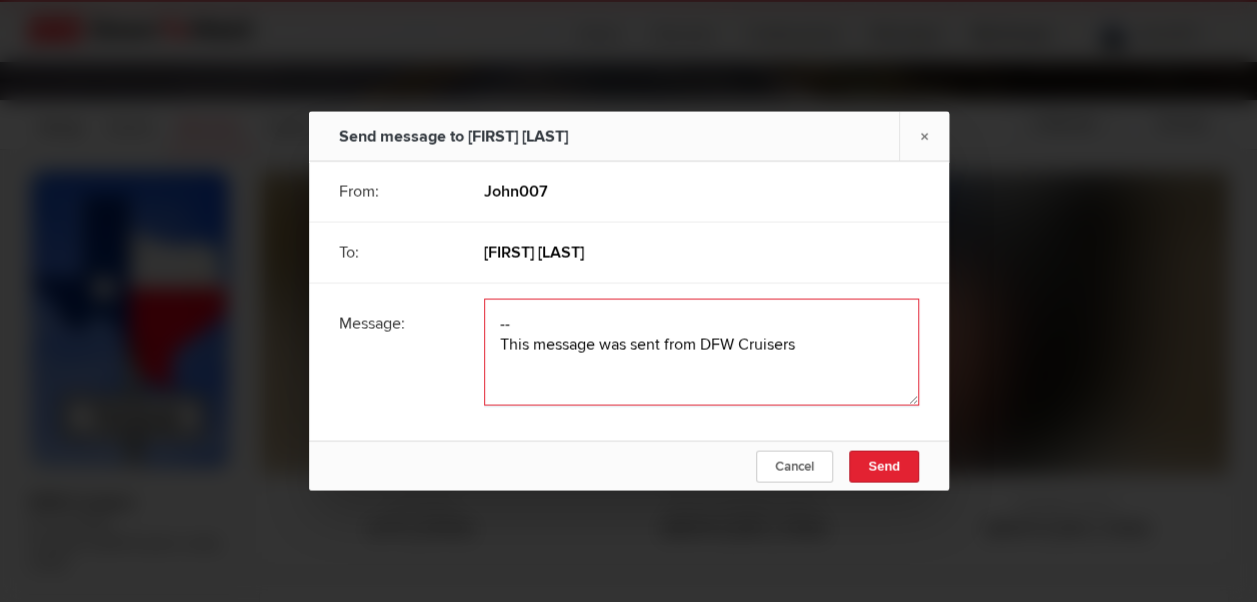 click 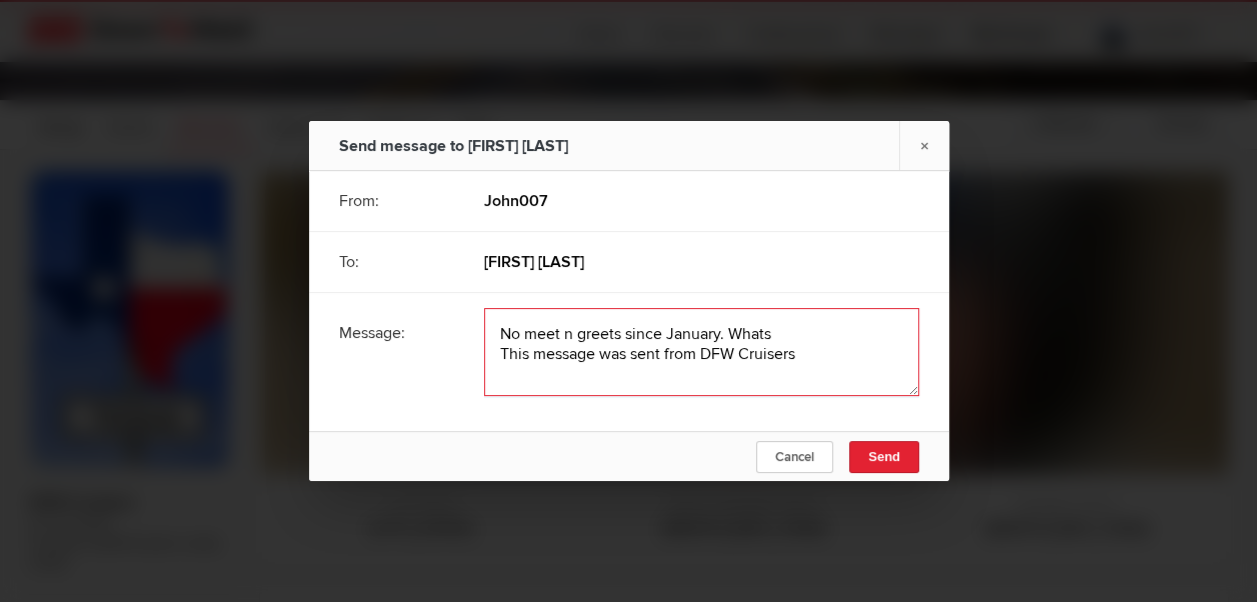 click 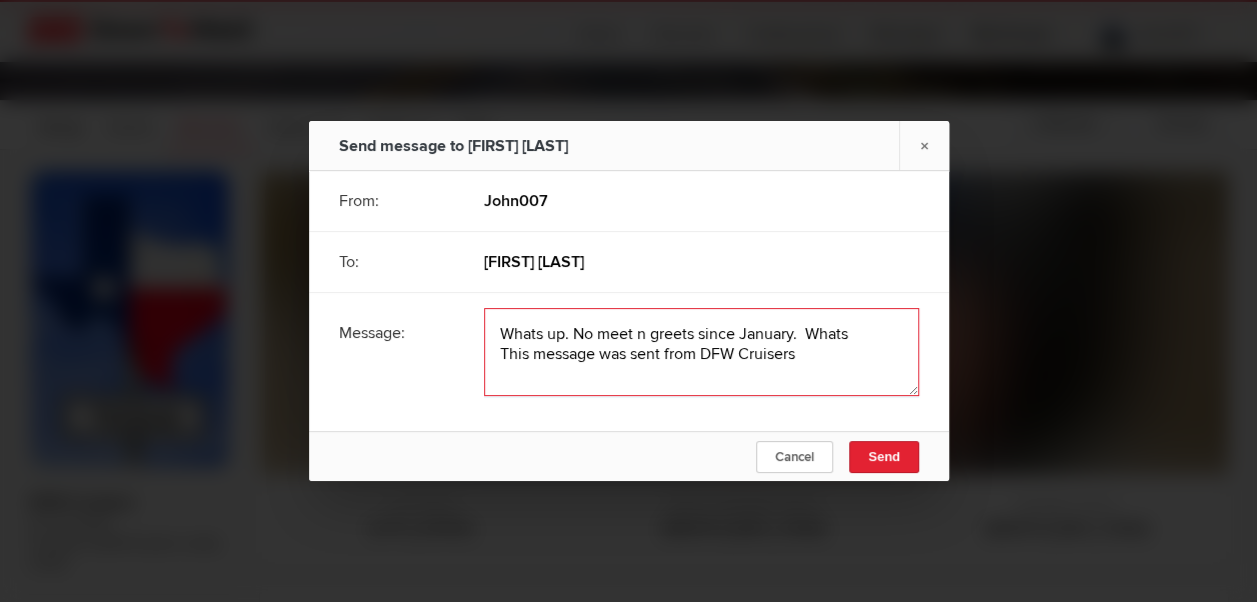 drag, startPoint x: 517, startPoint y: 336, endPoint x: 518, endPoint y: 354, distance: 18.027756 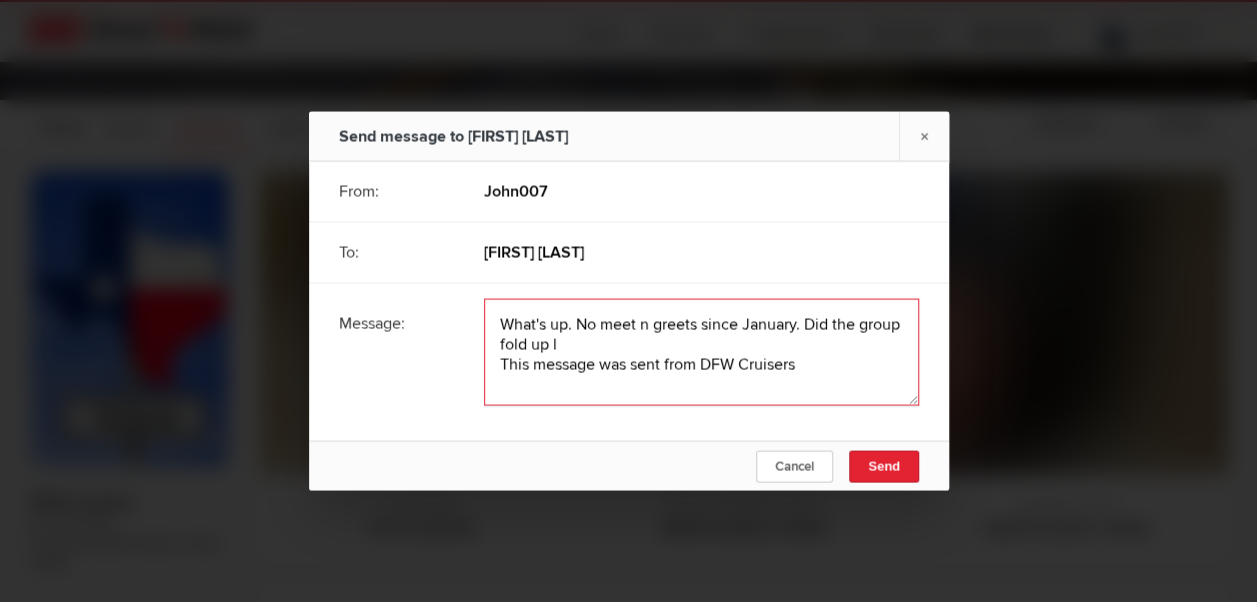 click 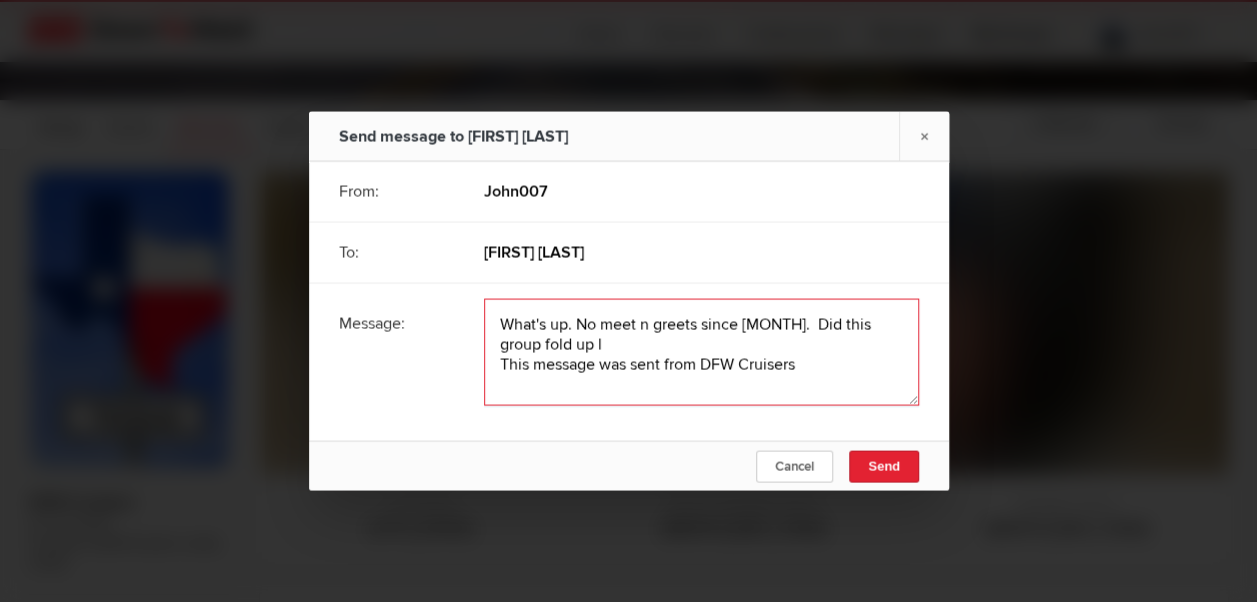 click 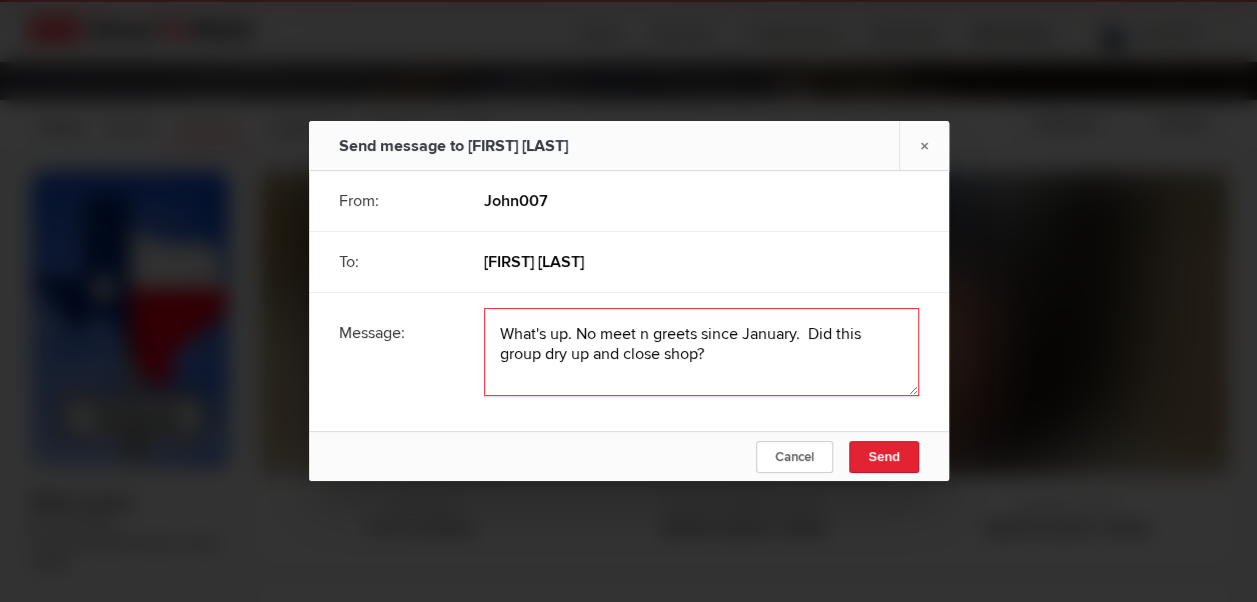 click 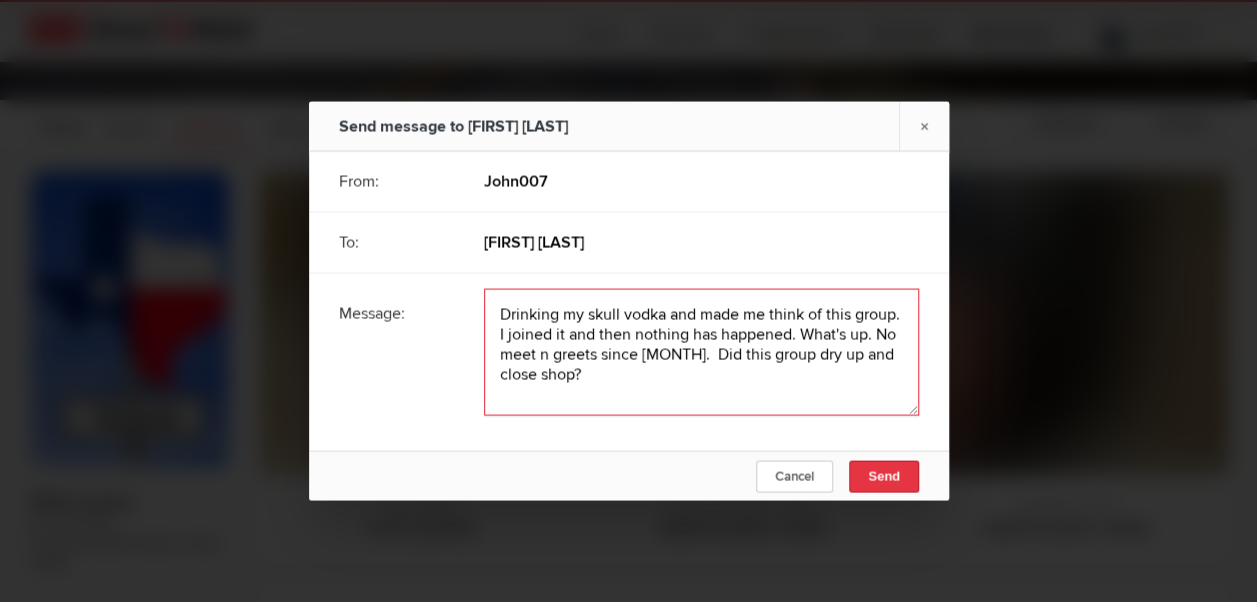 type on "Drinking my skull vodka and made me think of this group.  I joined it and then nothing has happened. What's up. No meet n greets since January.  Did this group dry up and close shop?" 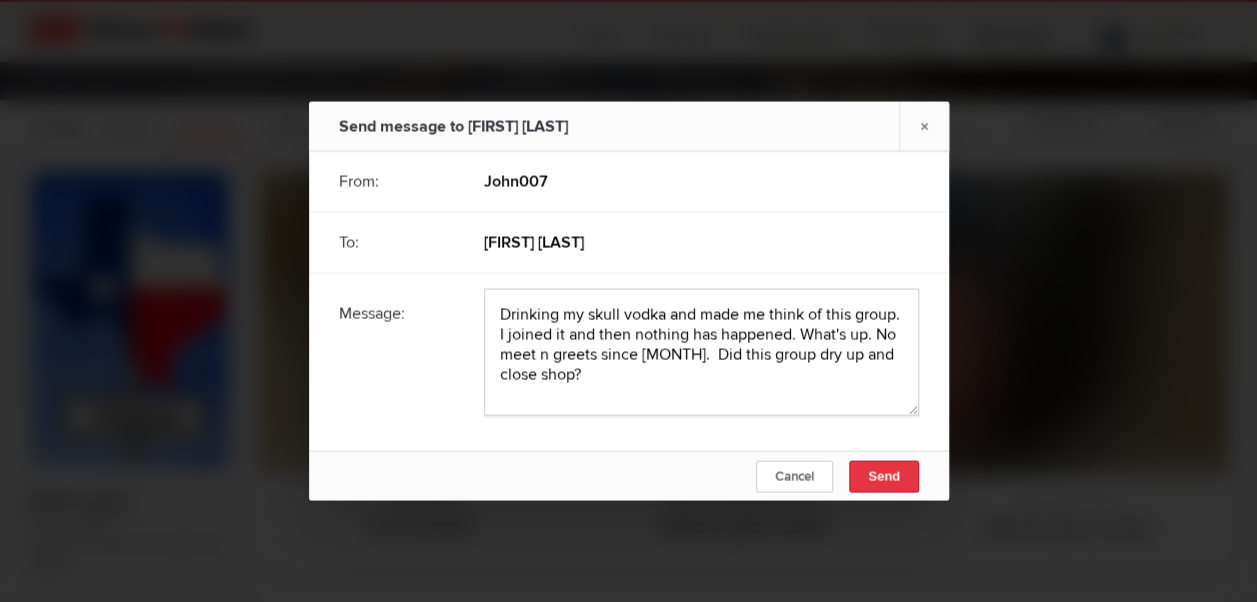 click on "Send" 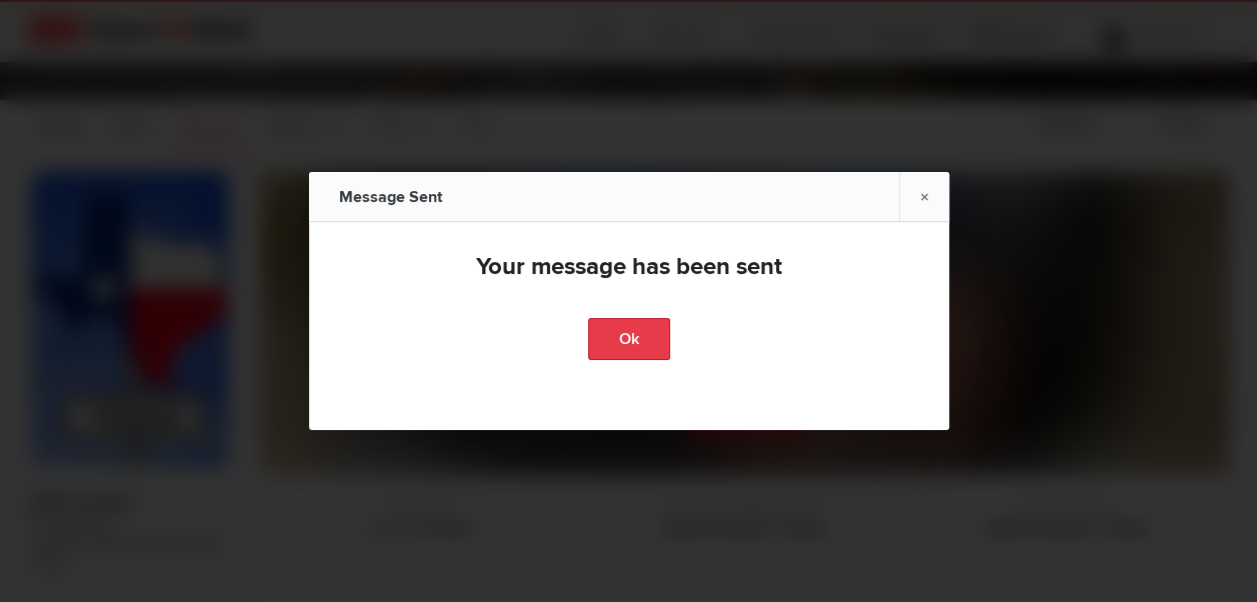 click on "Ok" 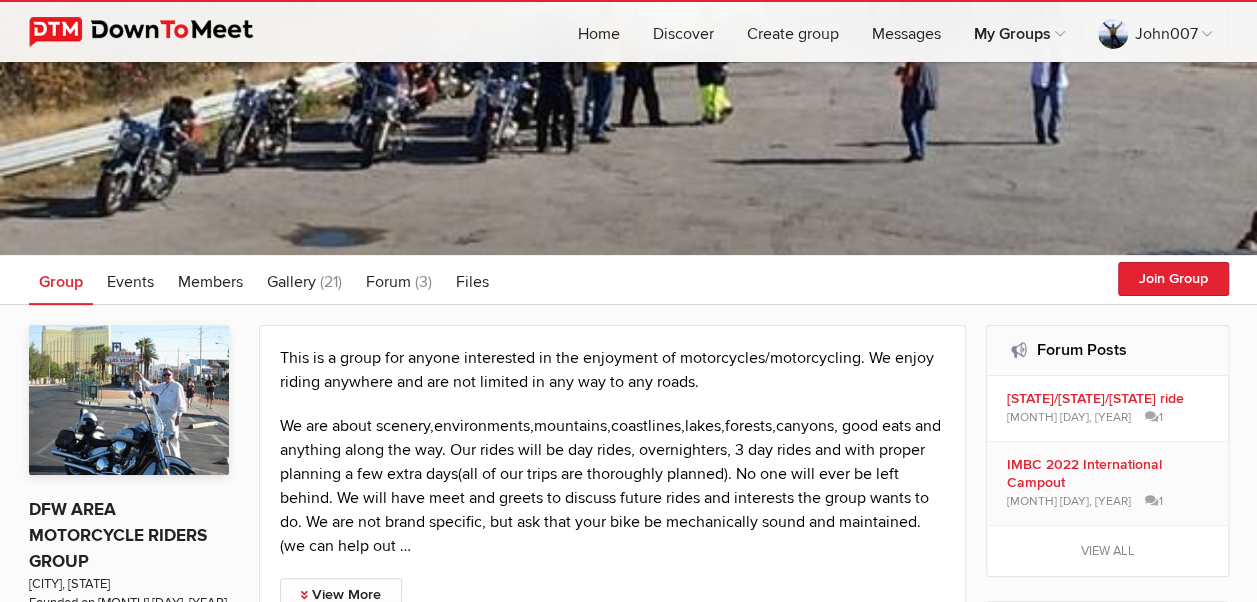 scroll, scrollTop: 118, scrollLeft: 0, axis: vertical 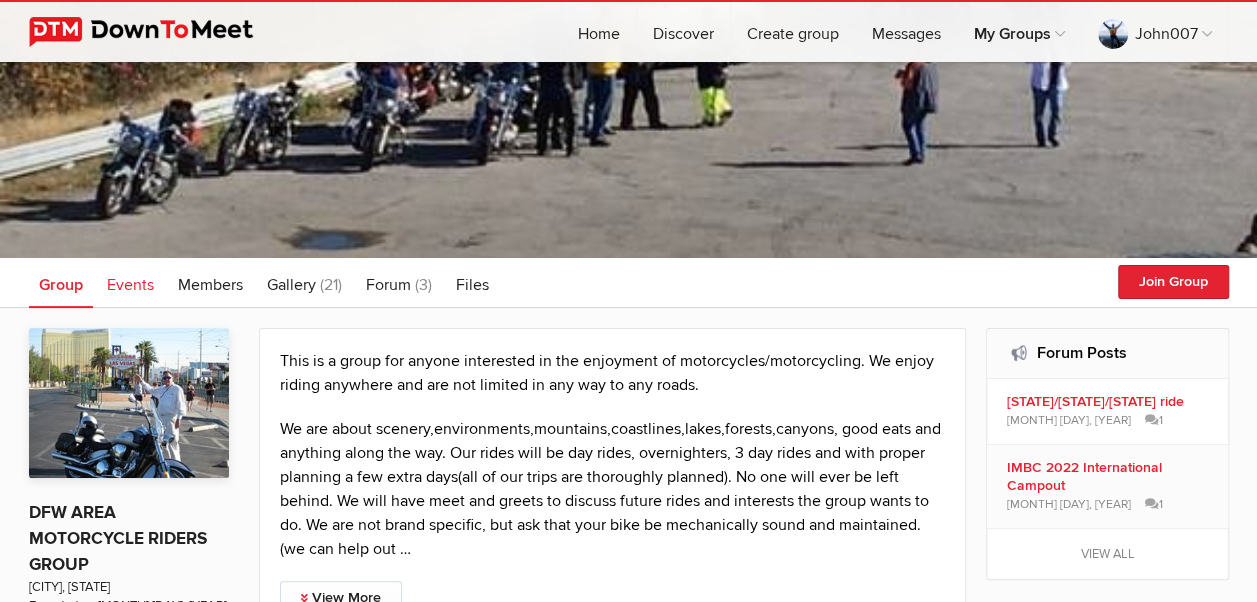 click on "Events" 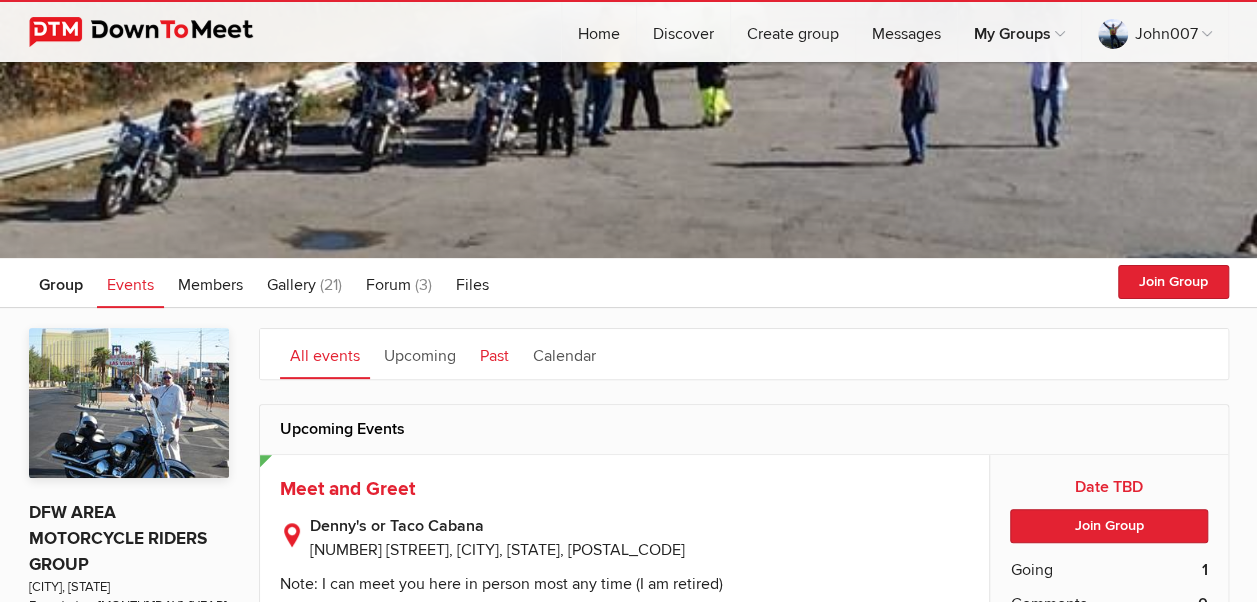 click on "Past" 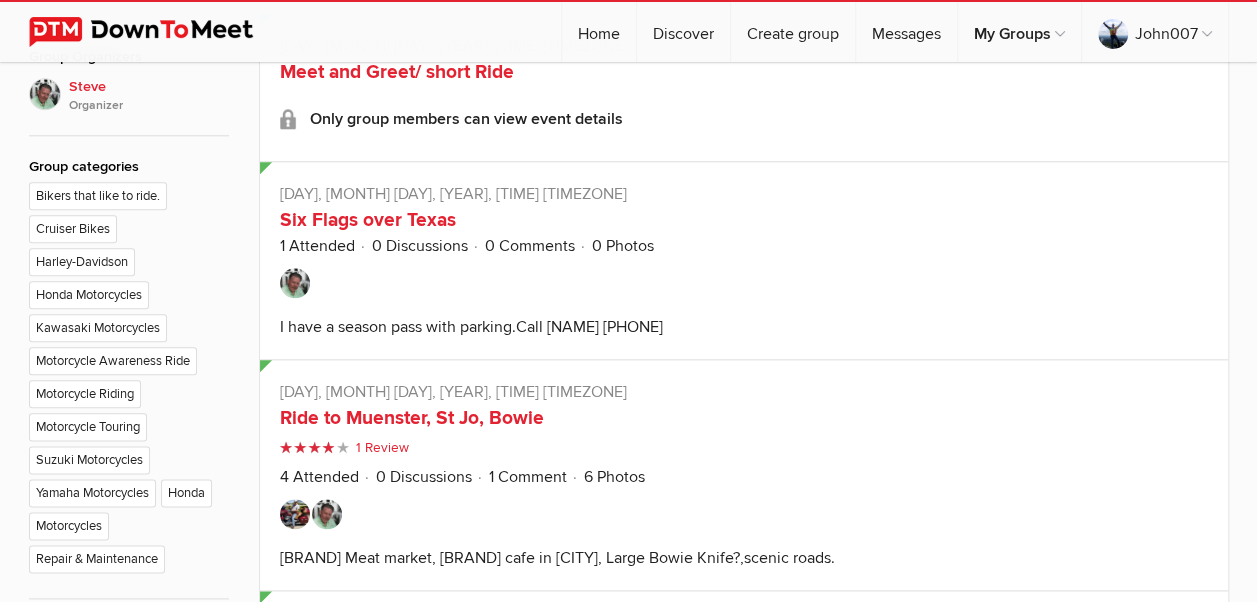 scroll, scrollTop: 1018, scrollLeft: 0, axis: vertical 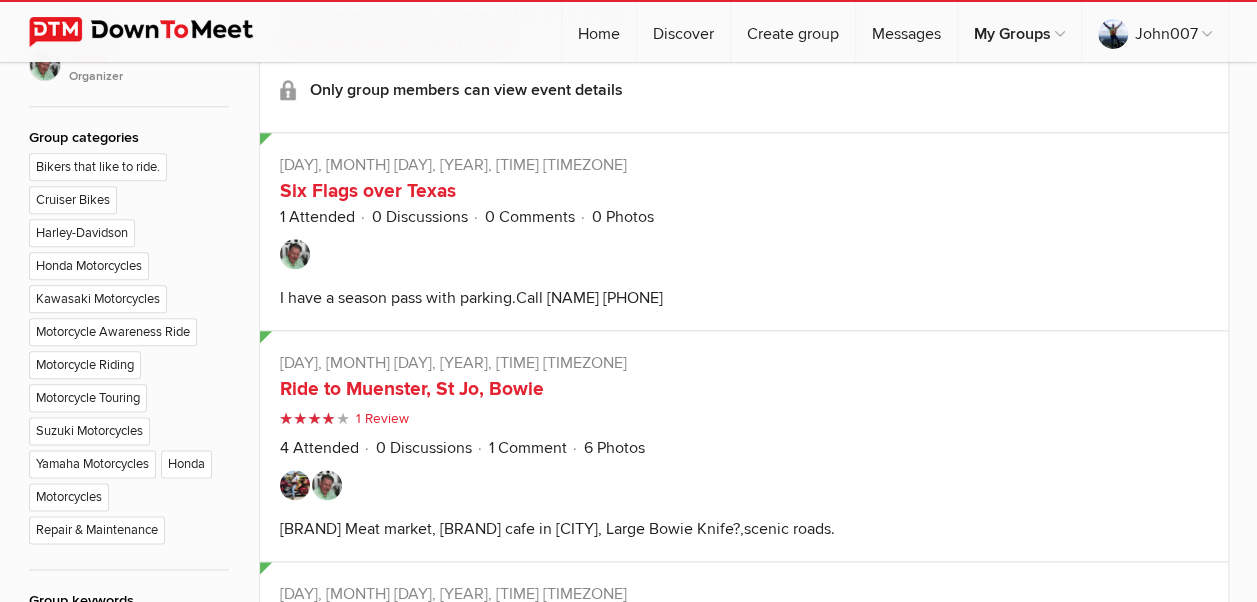 click 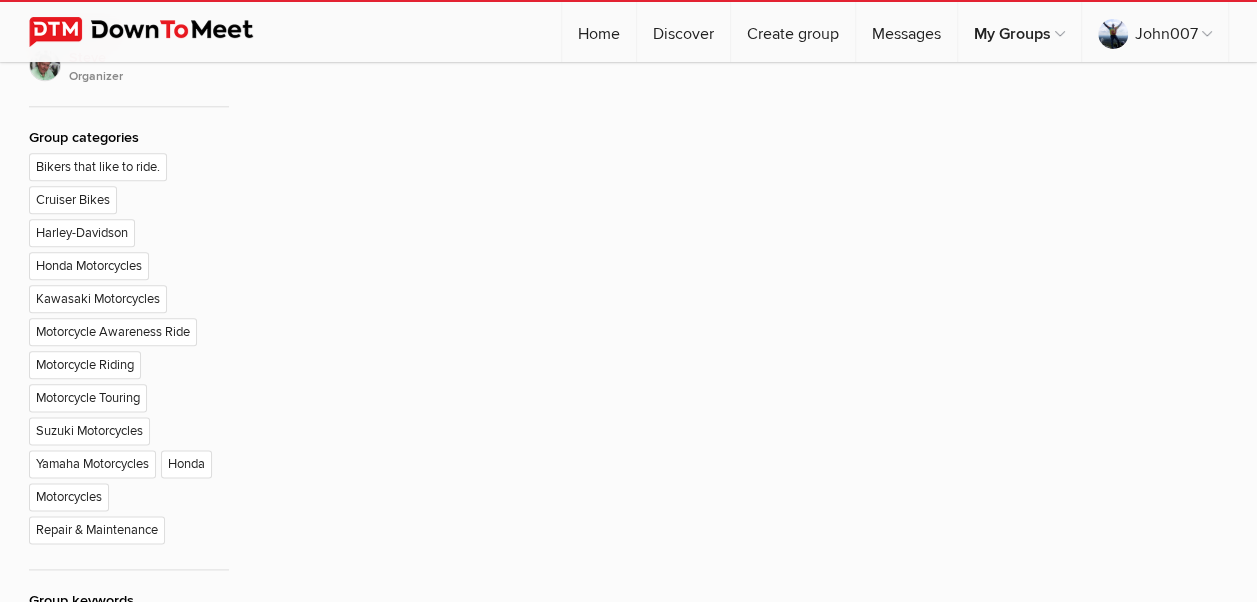 scroll, scrollTop: 376, scrollLeft: 0, axis: vertical 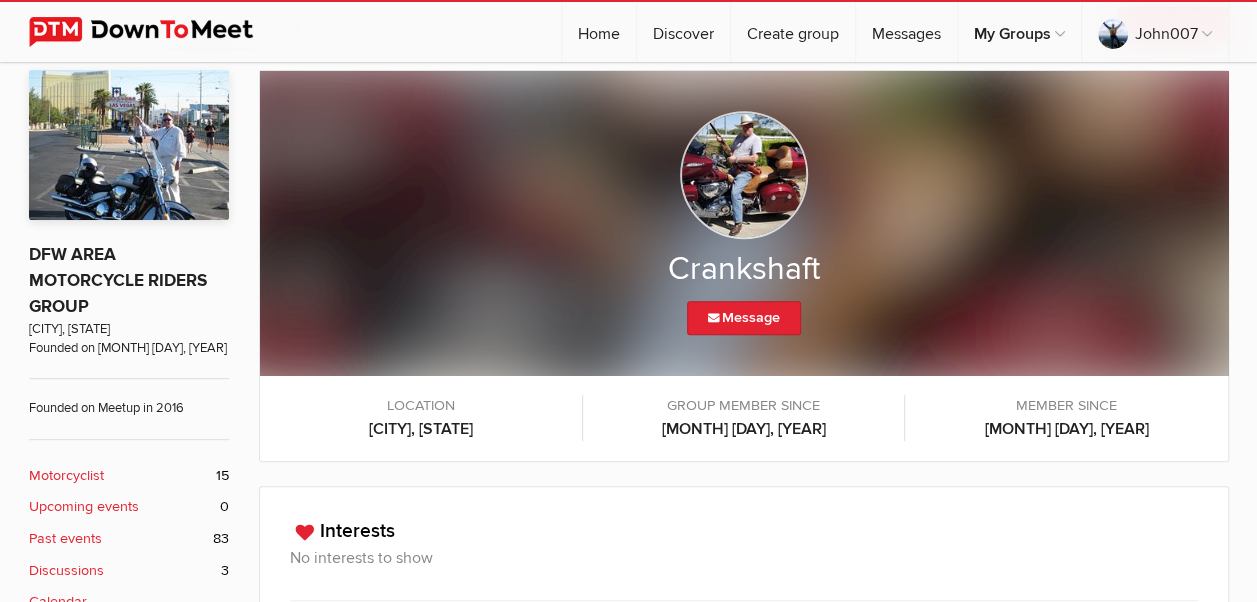 click on "Motorcyclist" 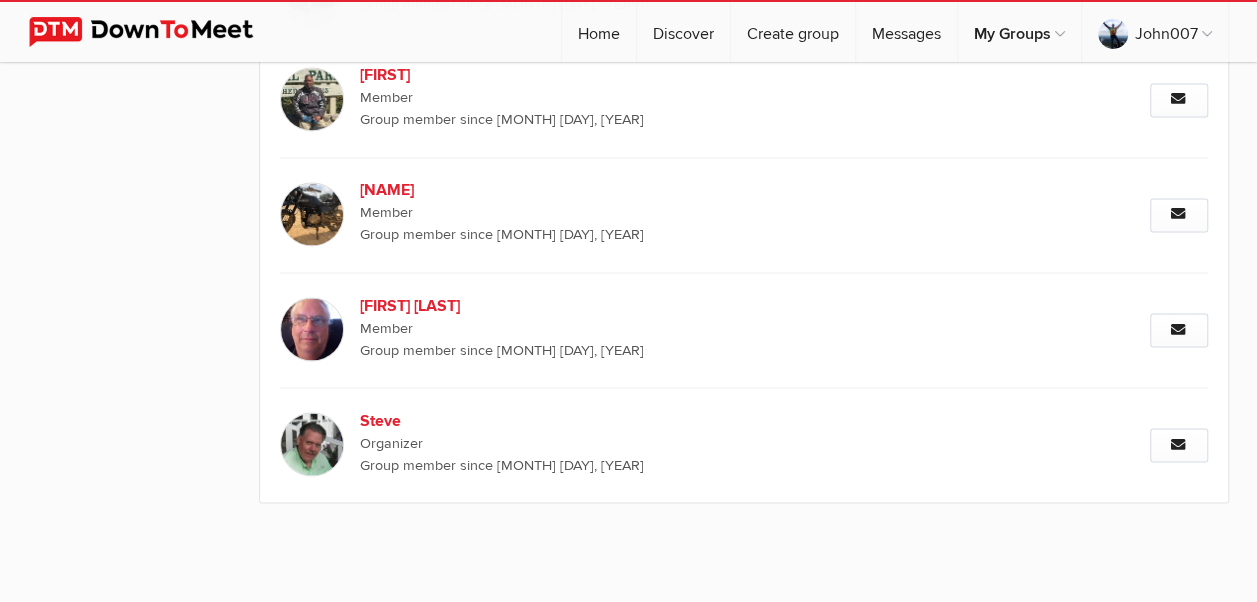 scroll, scrollTop: 1676, scrollLeft: 0, axis: vertical 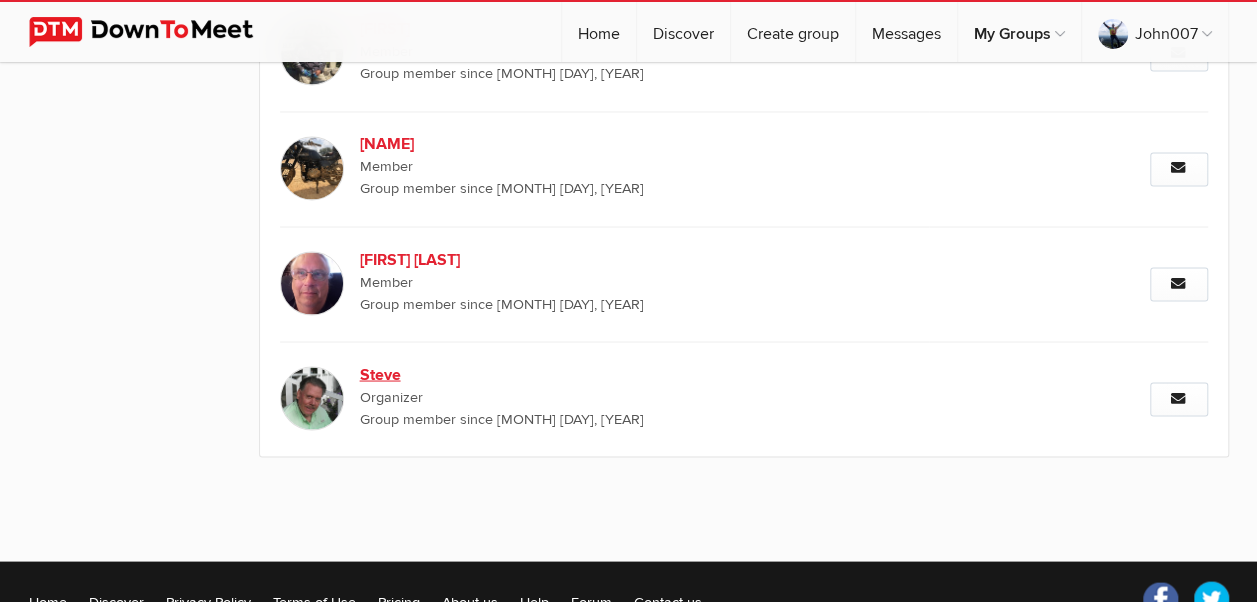 click 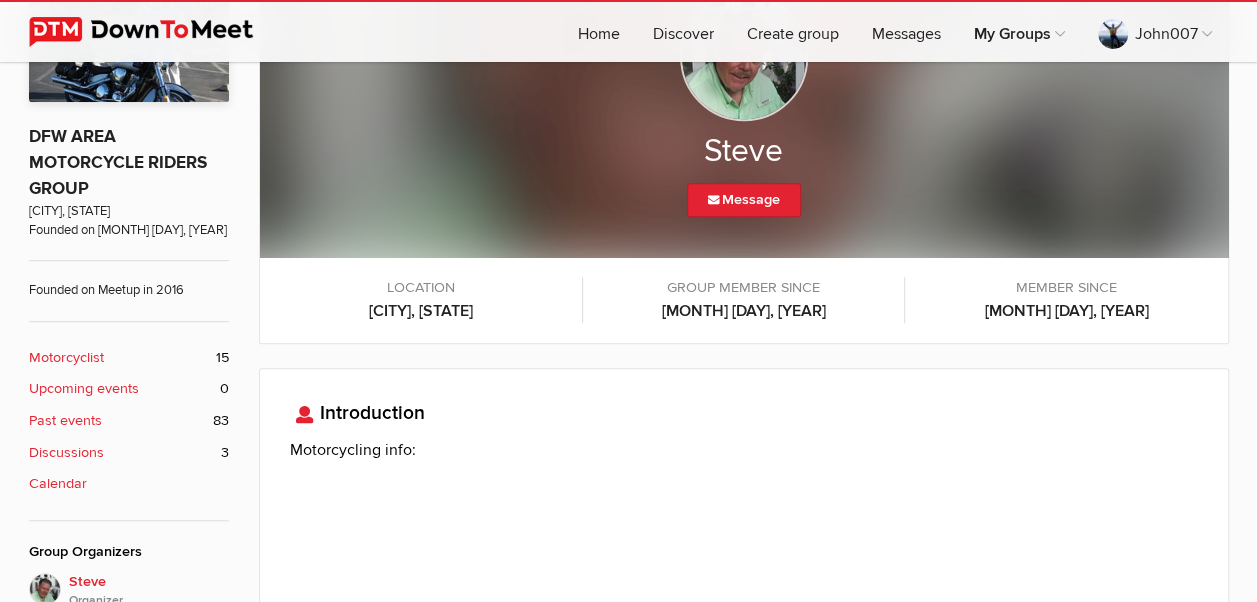scroll, scrollTop: 276, scrollLeft: 0, axis: vertical 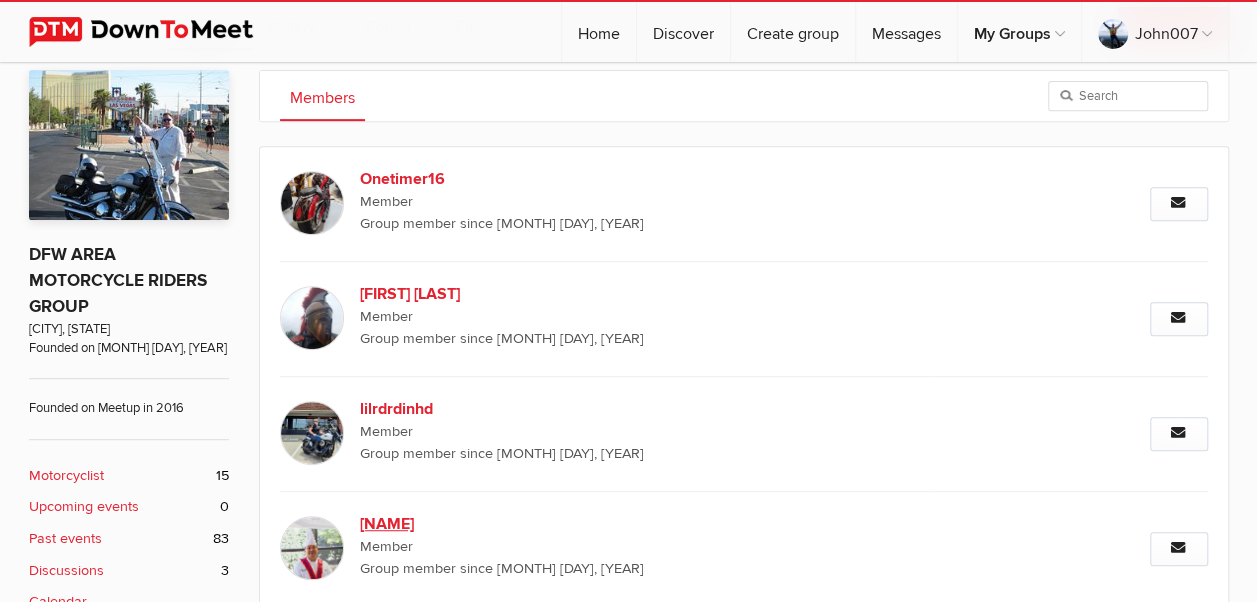click on "[NAME]" 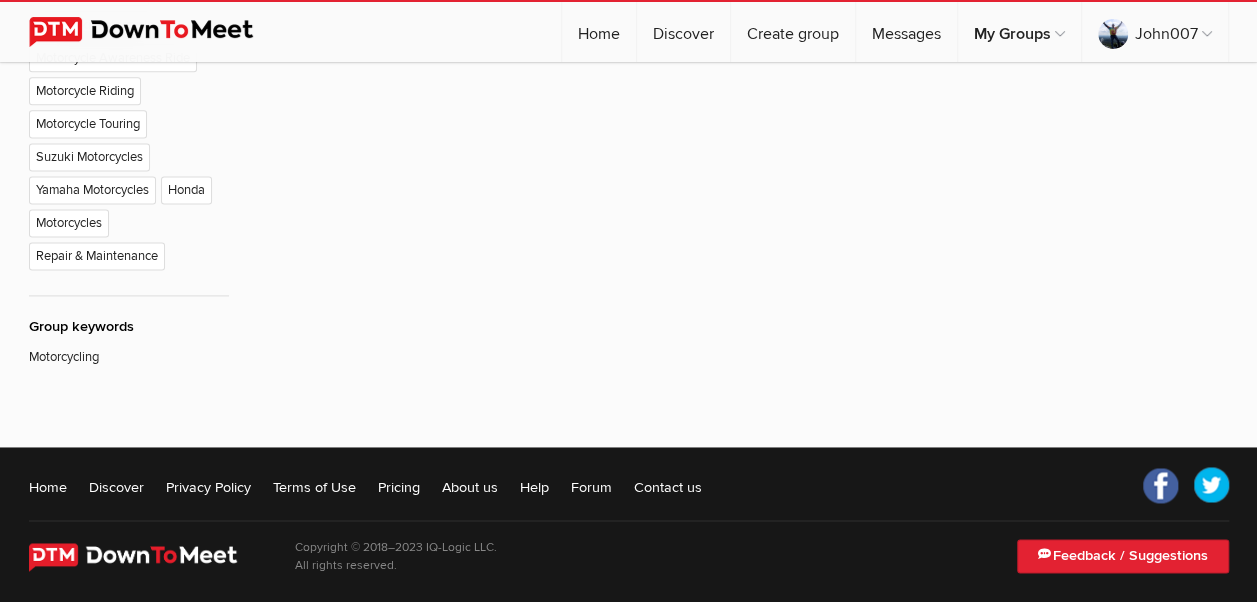 scroll, scrollTop: 1295, scrollLeft: 0, axis: vertical 